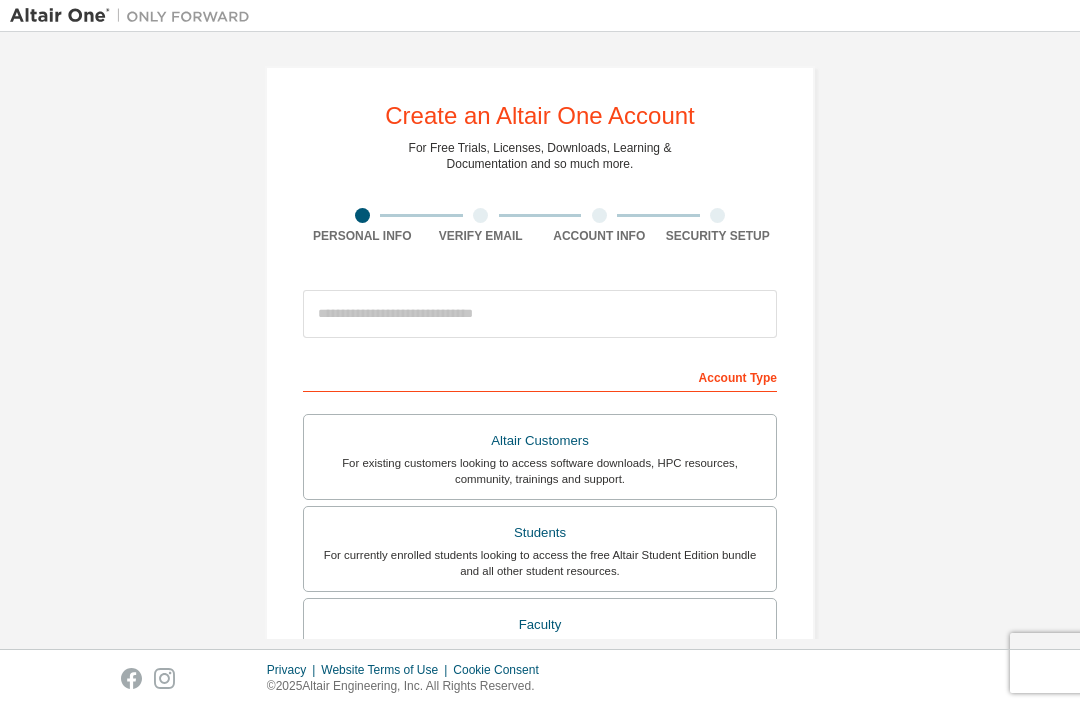 scroll, scrollTop: 0, scrollLeft: 0, axis: both 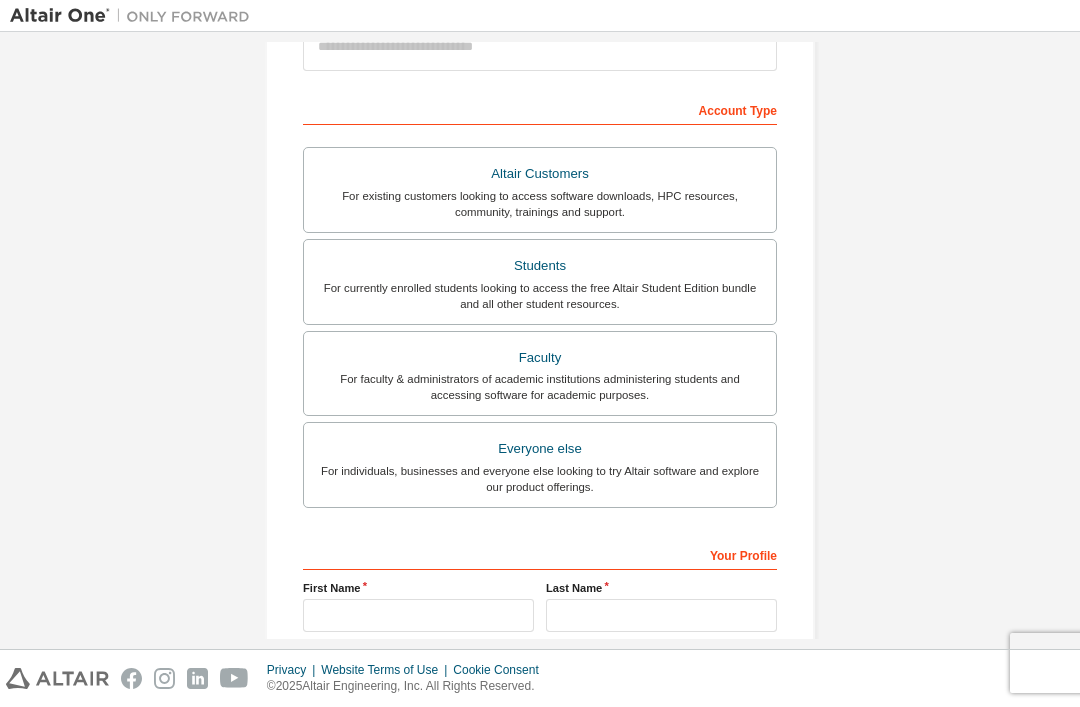 click on "For existing customers looking to access software downloads, HPC resources, community, trainings and support." at bounding box center (540, 204) 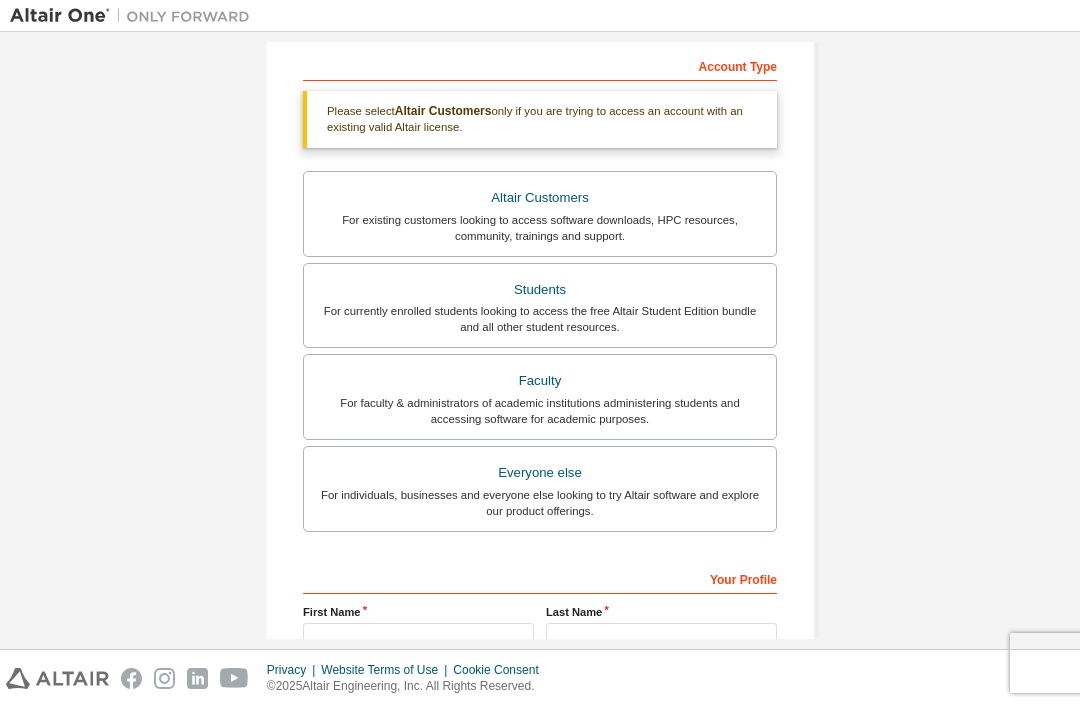 scroll, scrollTop: 310, scrollLeft: 0, axis: vertical 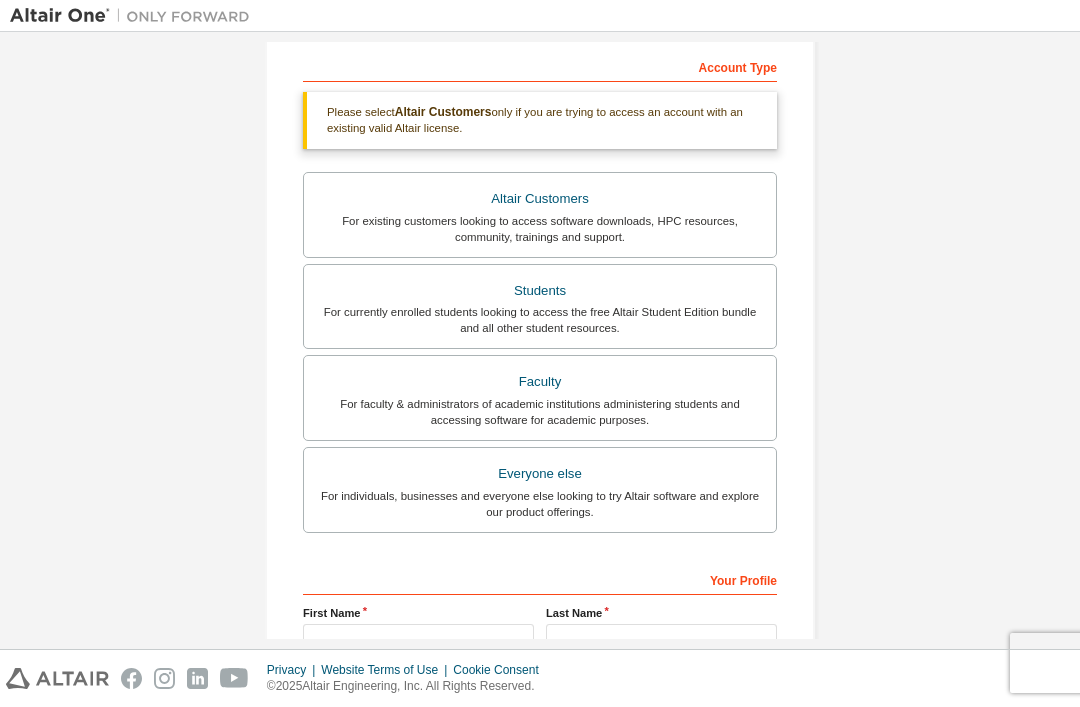 click on "Please select  Altair Customers  only if you are trying to access an account with an existing valid Altair license." at bounding box center [540, 120] 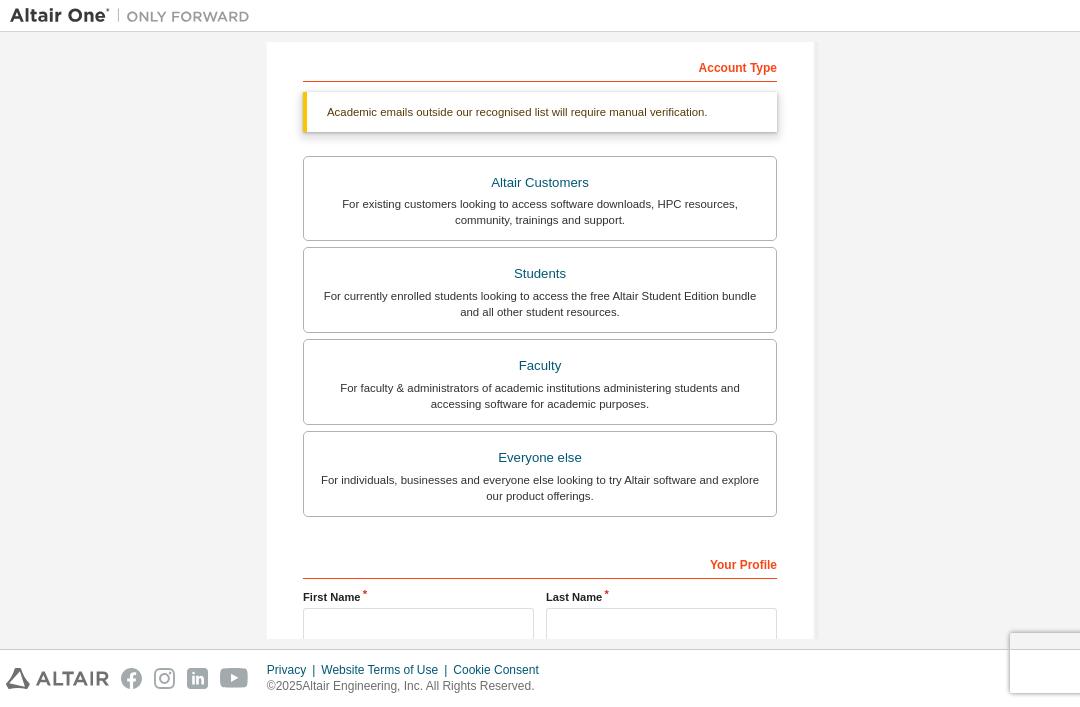 click on "For faculty & administrators of academic institutions administering students and accessing software for academic purposes." at bounding box center (540, 396) 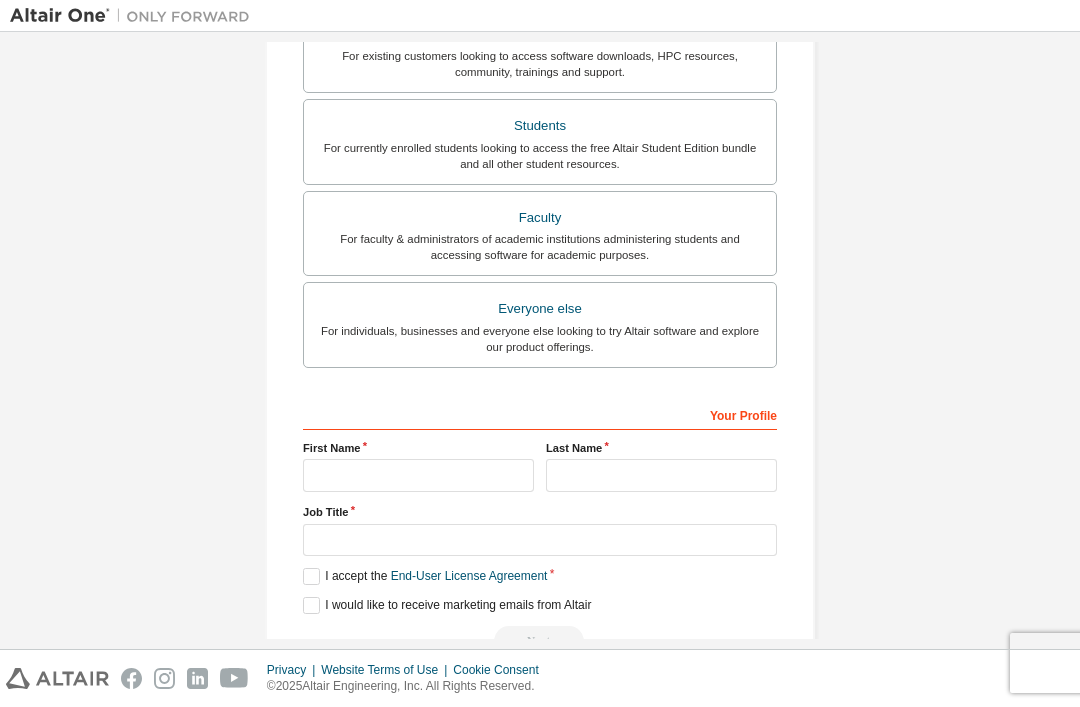 scroll, scrollTop: 406, scrollLeft: 0, axis: vertical 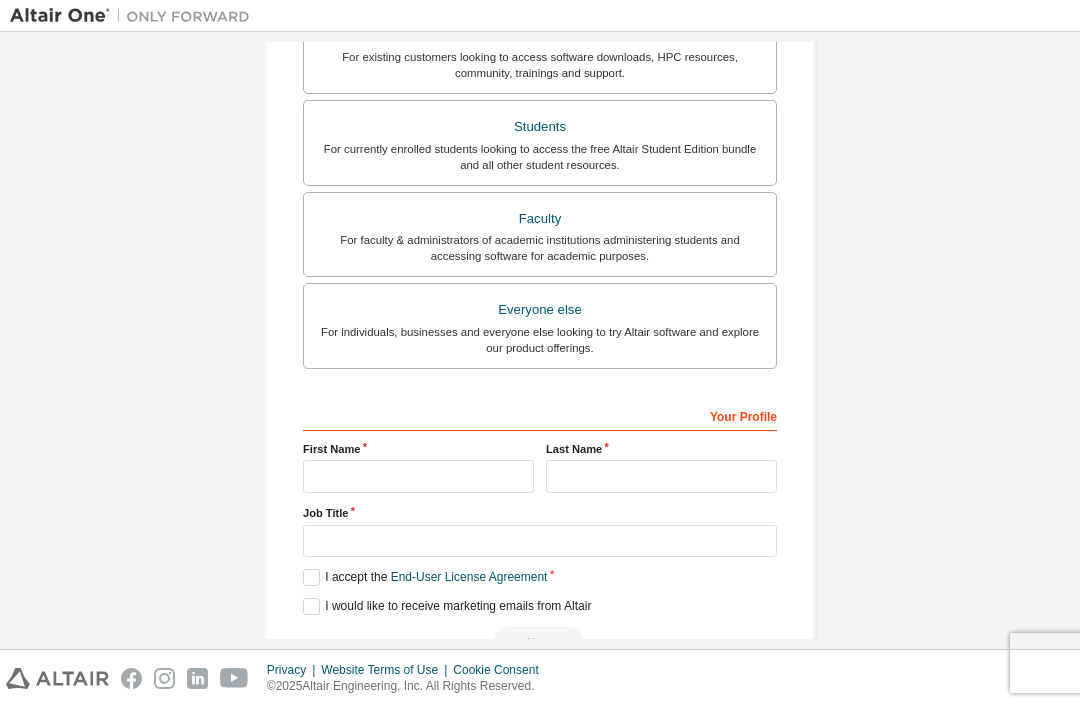 click on "For faculty & administrators of academic institutions administering students and accessing software for academic purposes." at bounding box center (540, 248) 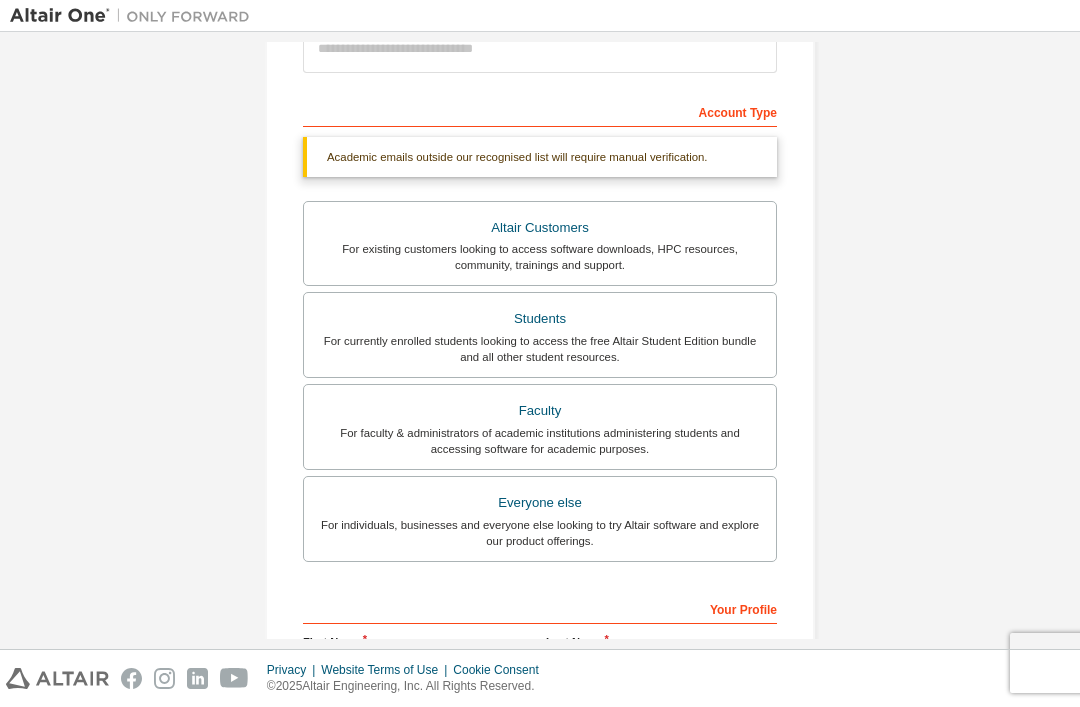 scroll, scrollTop: 267, scrollLeft: 0, axis: vertical 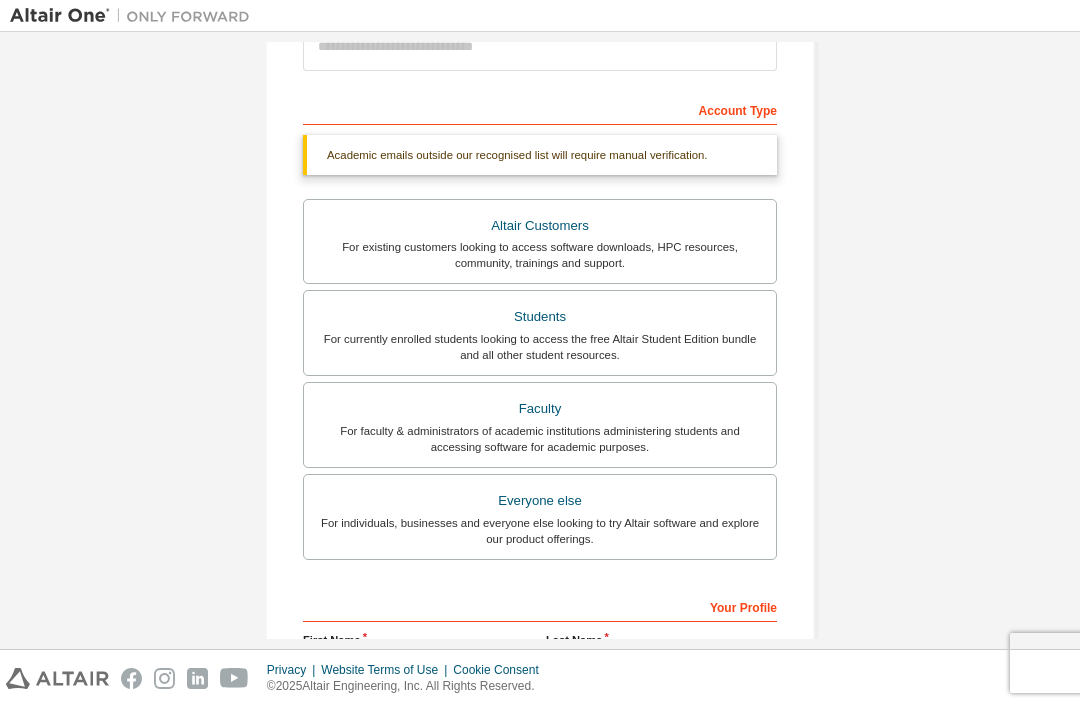 click on "For currently enrolled students looking to access the free Altair Student Edition bundle and all other student resources." at bounding box center [540, 347] 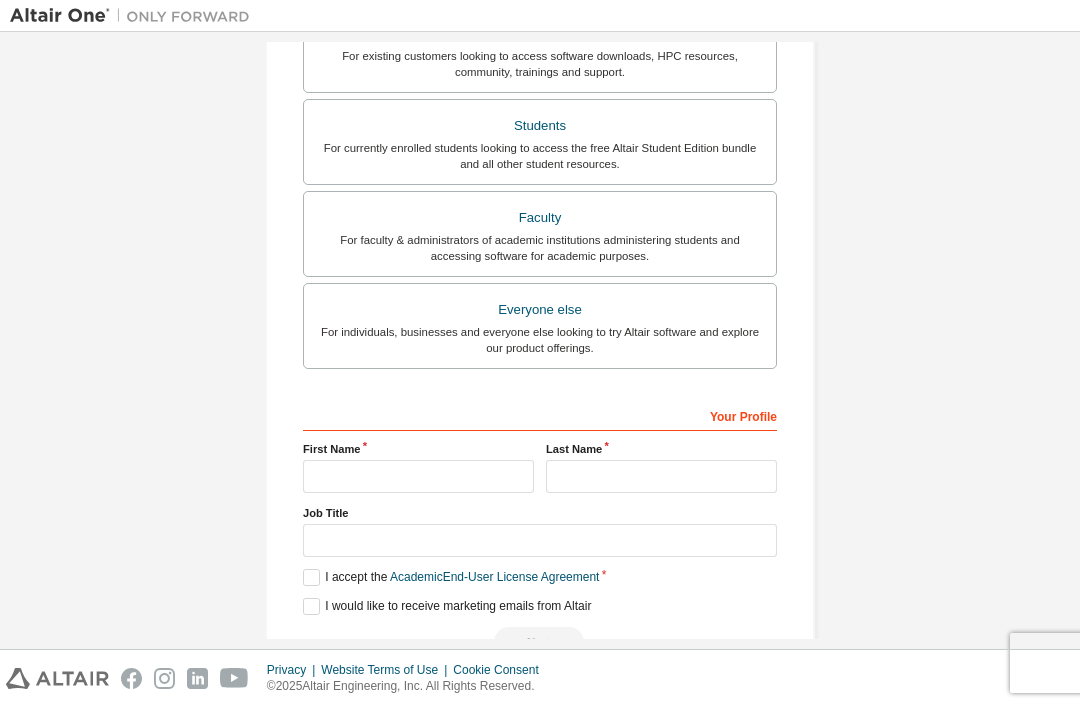 scroll, scrollTop: 457, scrollLeft: 0, axis: vertical 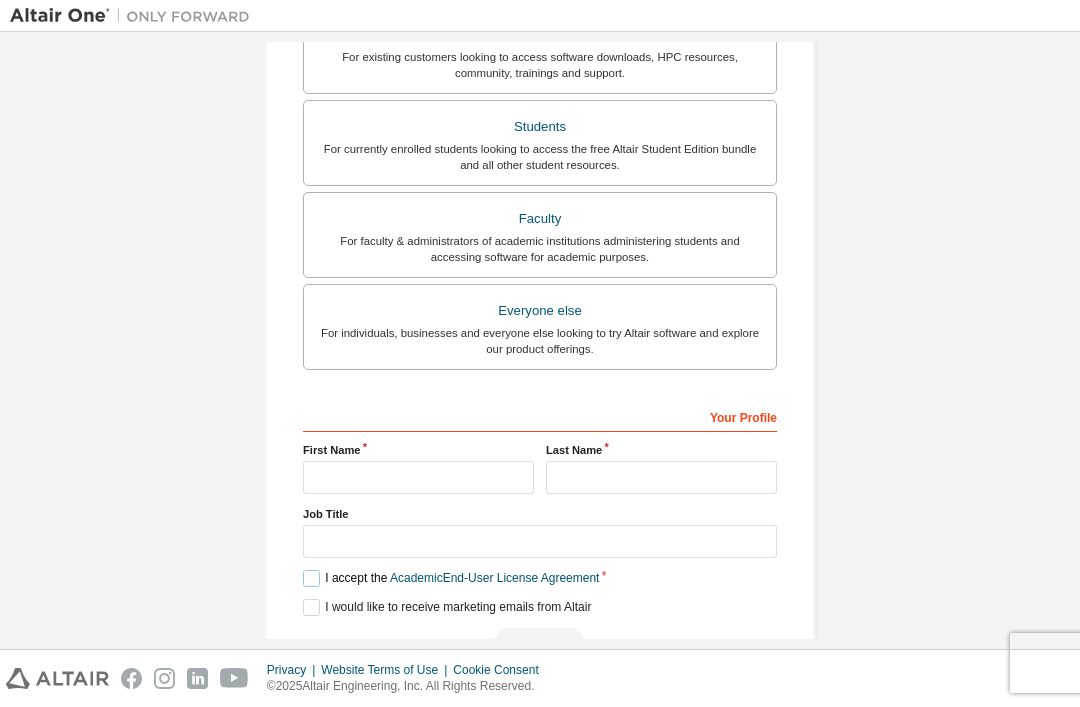 click on "I accept the   Academic   End-User License Agreement" at bounding box center [451, 578] 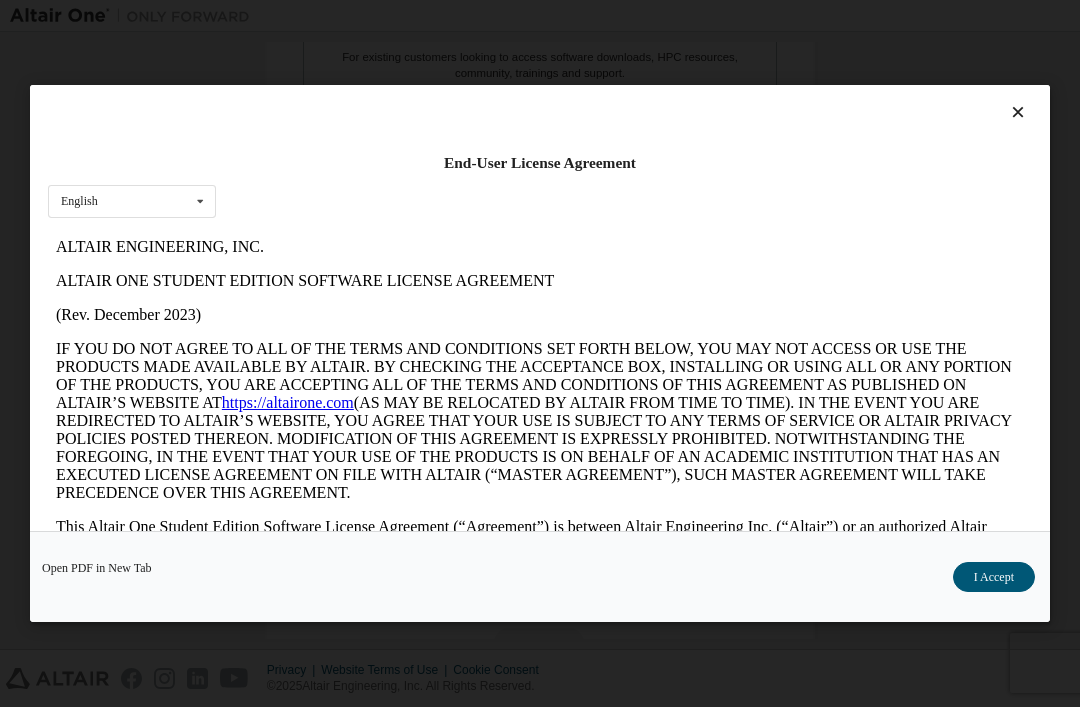 scroll, scrollTop: 0, scrollLeft: 0, axis: both 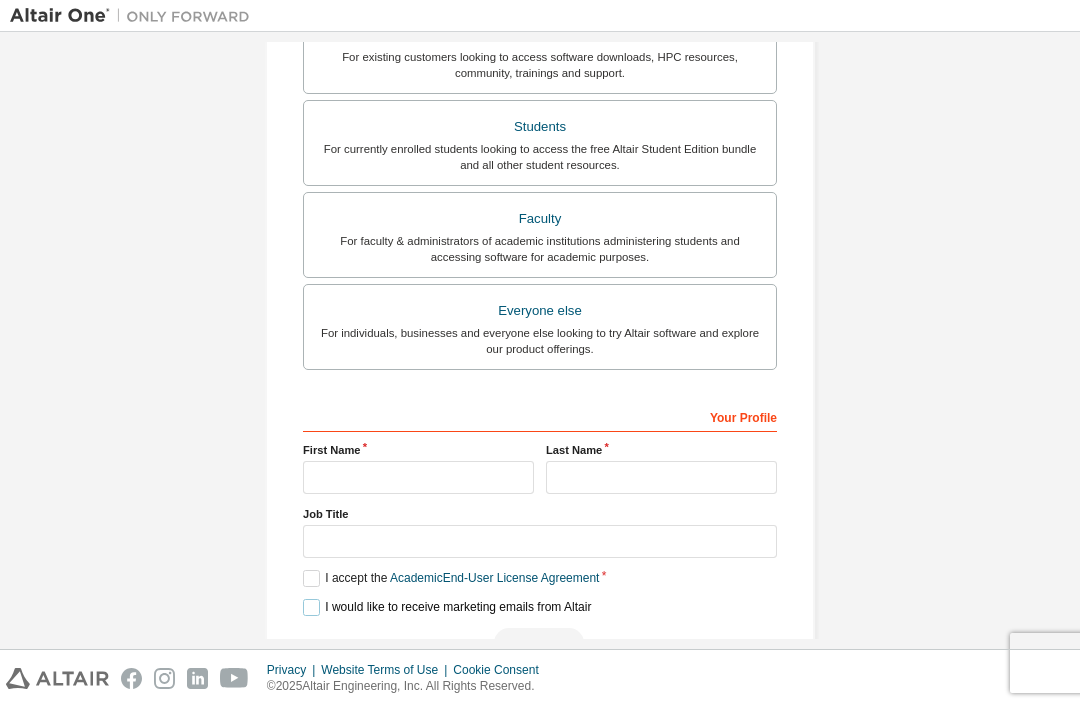 click on "I would like to receive marketing emails from Altair" at bounding box center [447, 607] 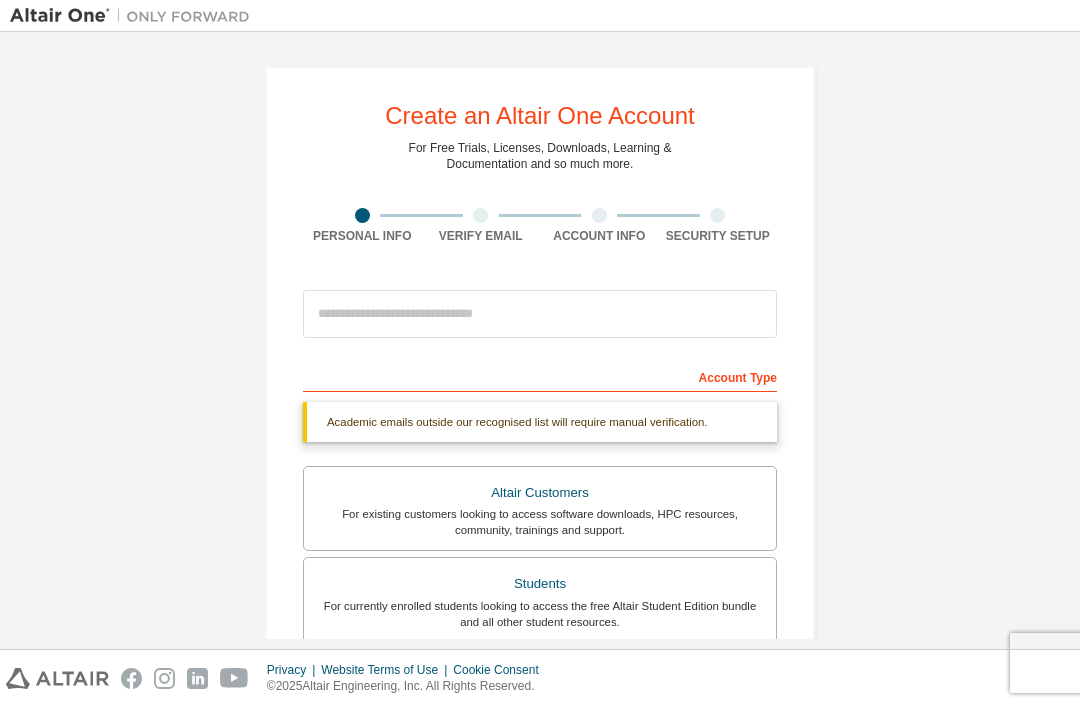scroll, scrollTop: 0, scrollLeft: 0, axis: both 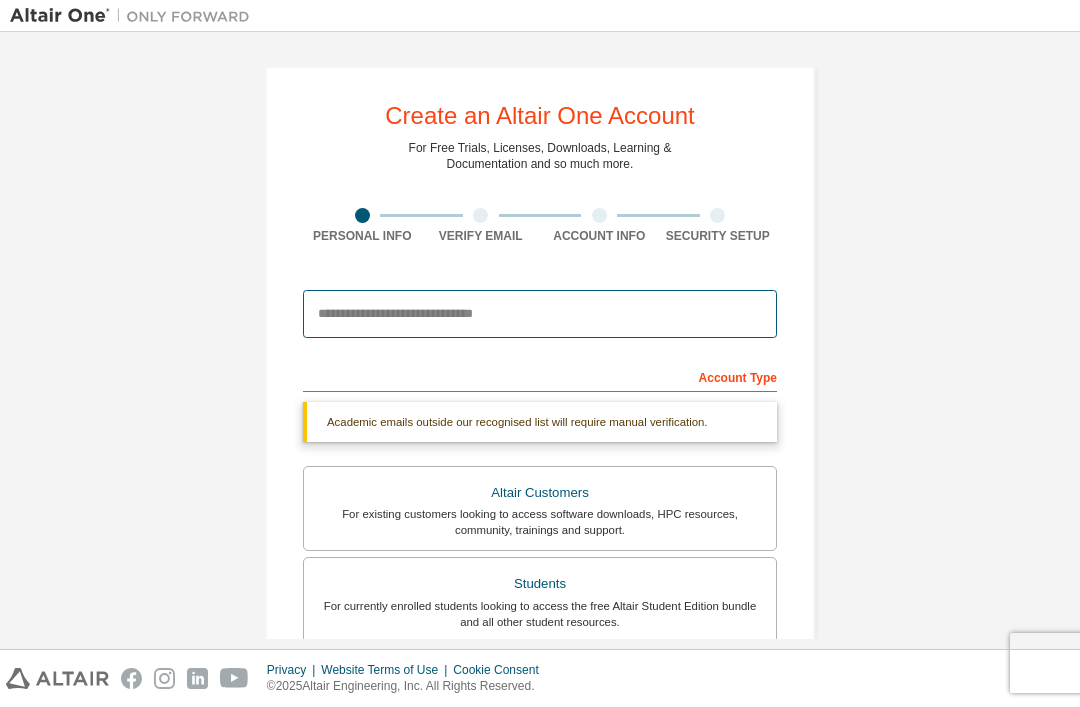 click at bounding box center (540, 314) 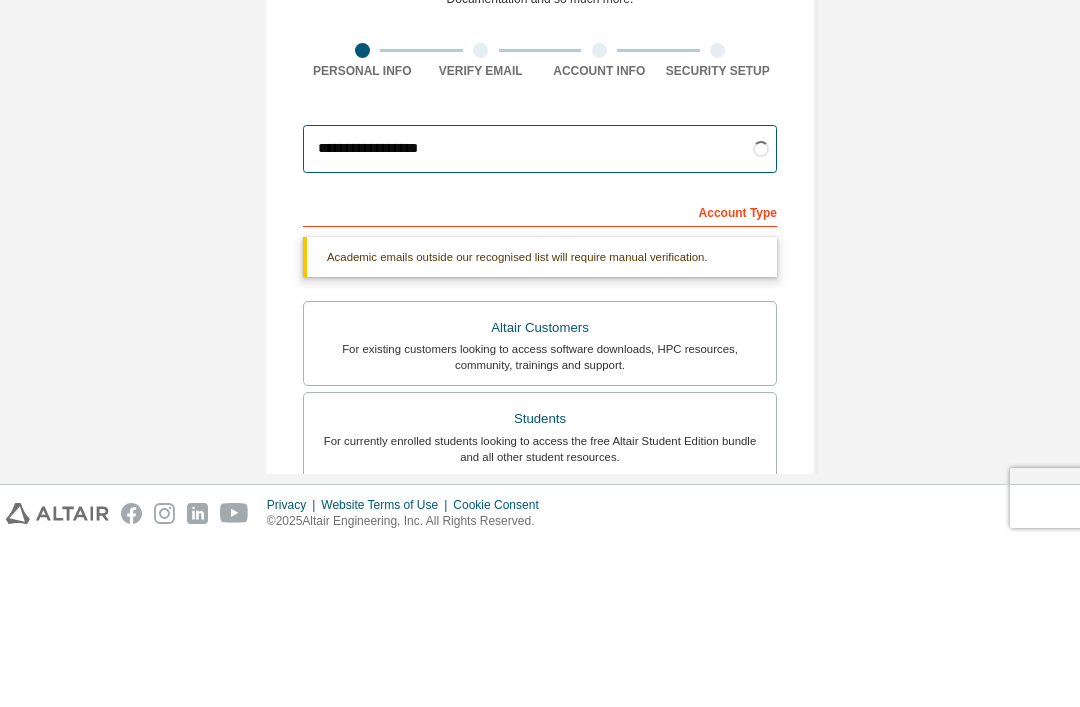 type on "**********" 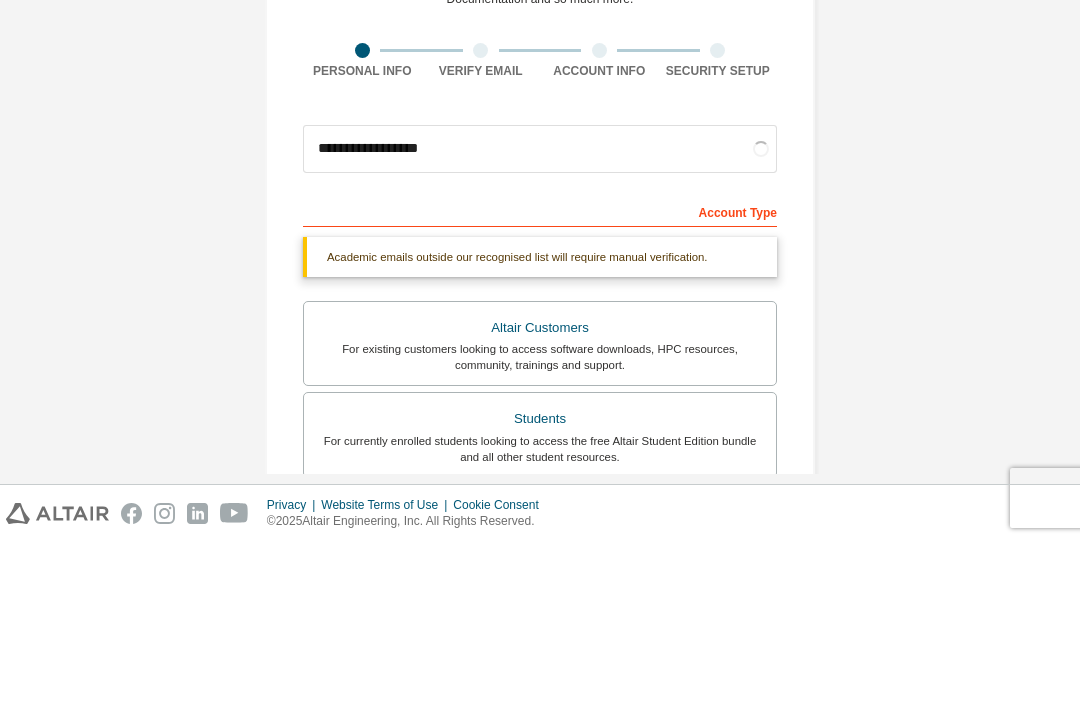 click on "**********" at bounding box center [540, 597] 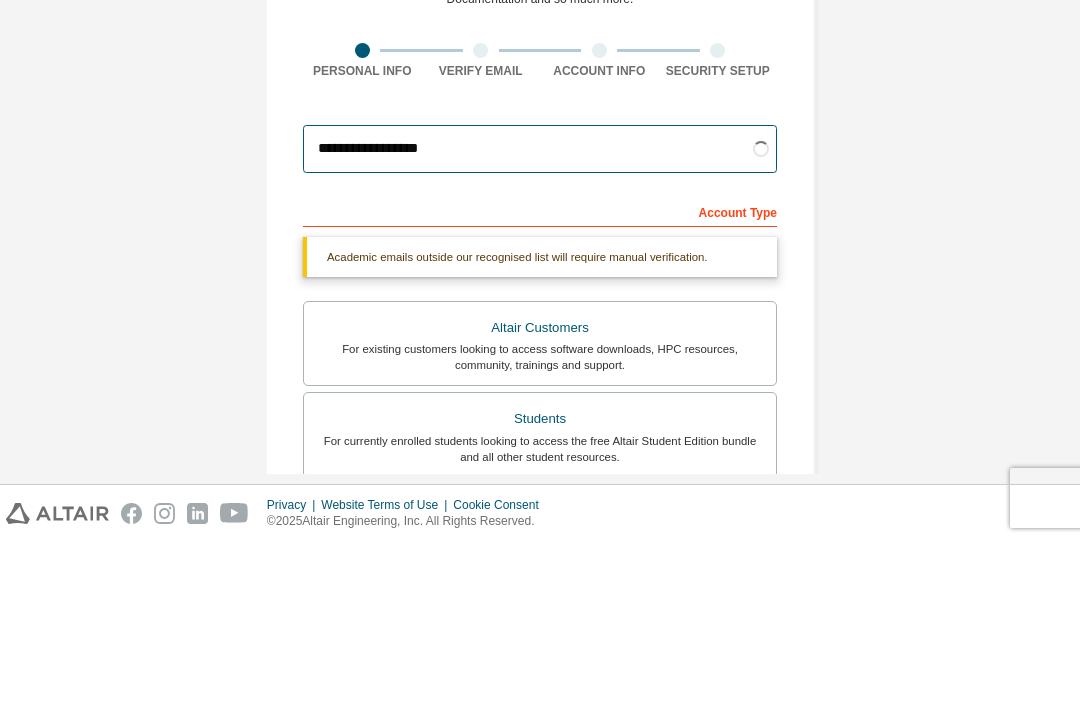 scroll, scrollTop: 64, scrollLeft: 0, axis: vertical 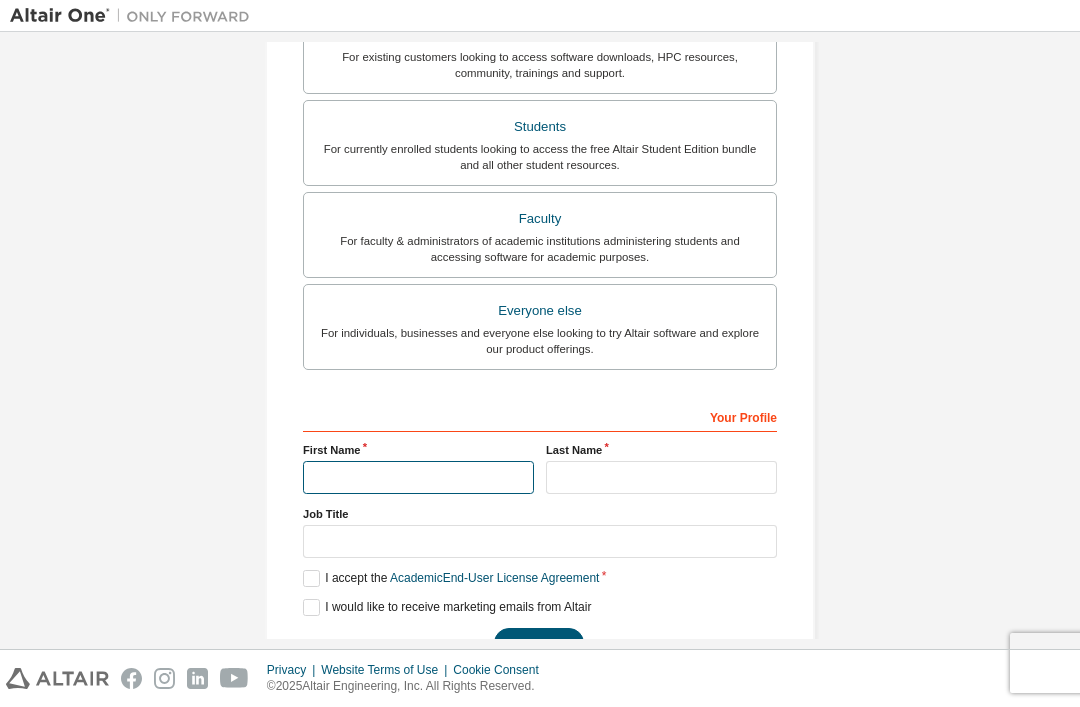 click at bounding box center (418, 477) 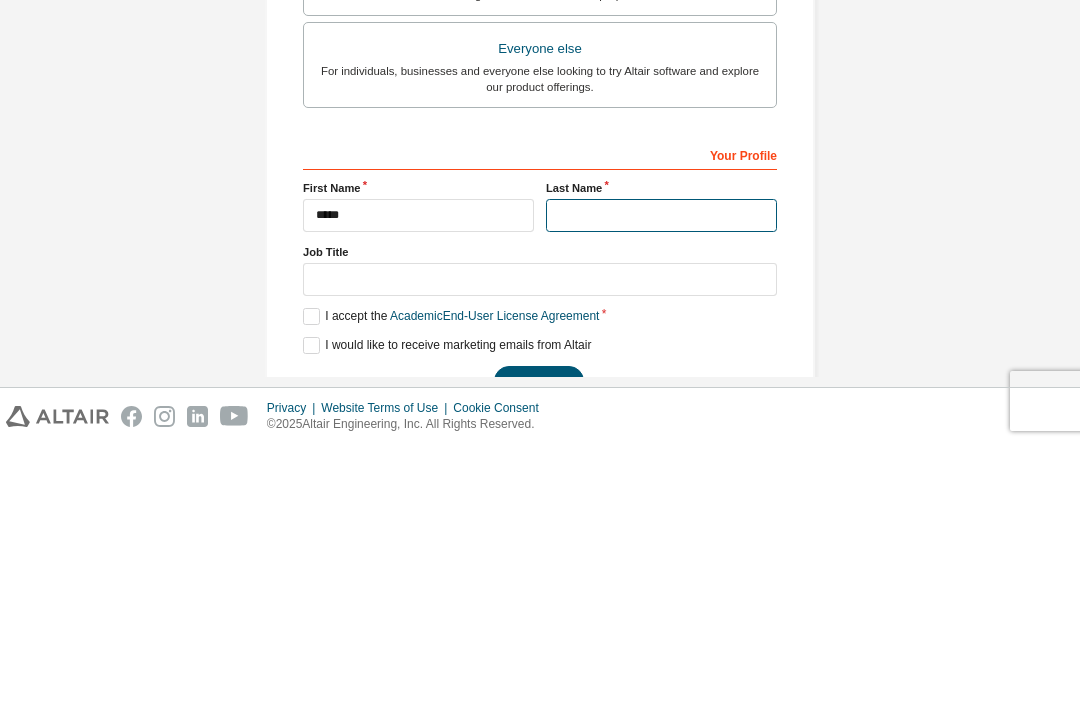 click at bounding box center [661, 477] 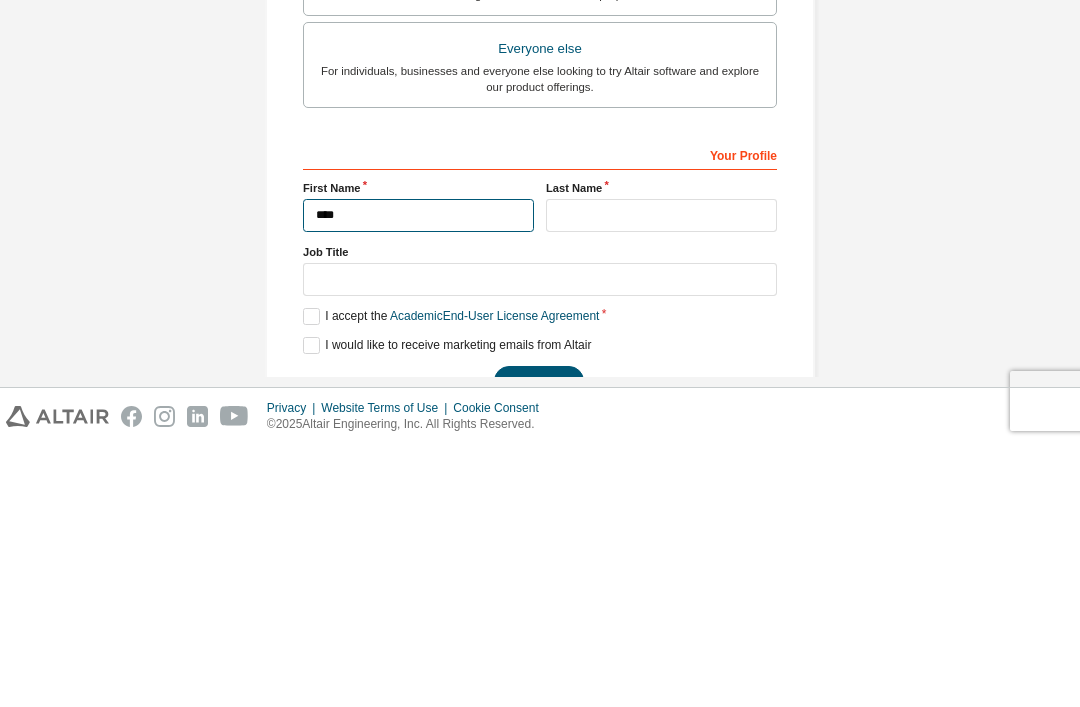 type on "****" 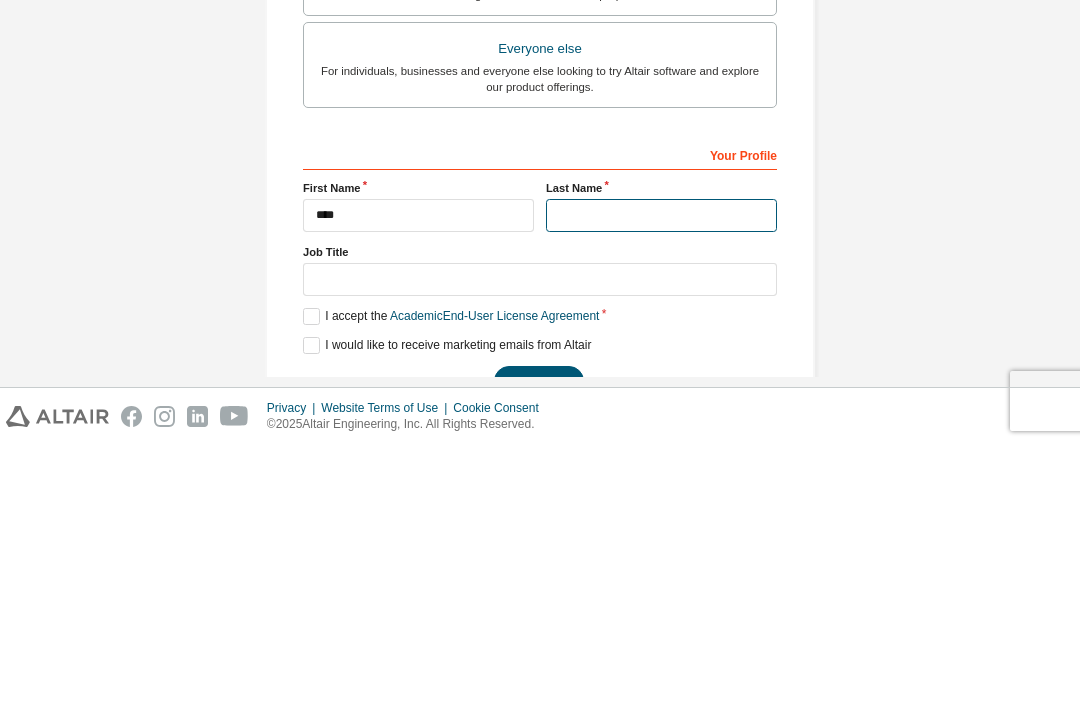 click at bounding box center [661, 477] 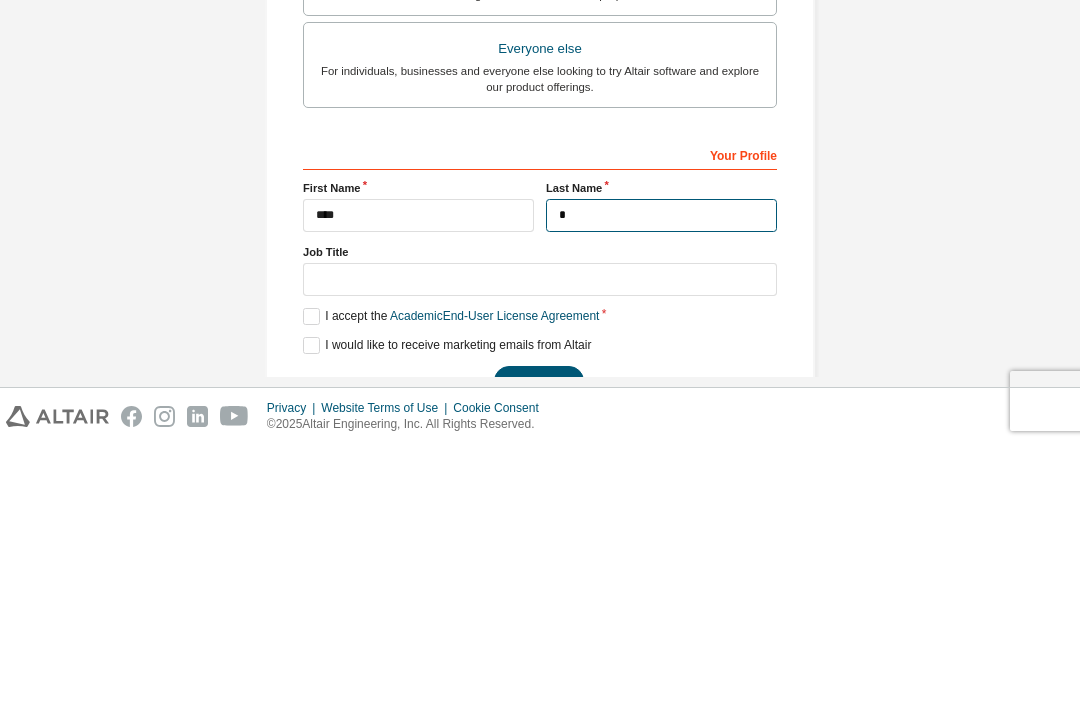scroll, scrollTop: 453, scrollLeft: 0, axis: vertical 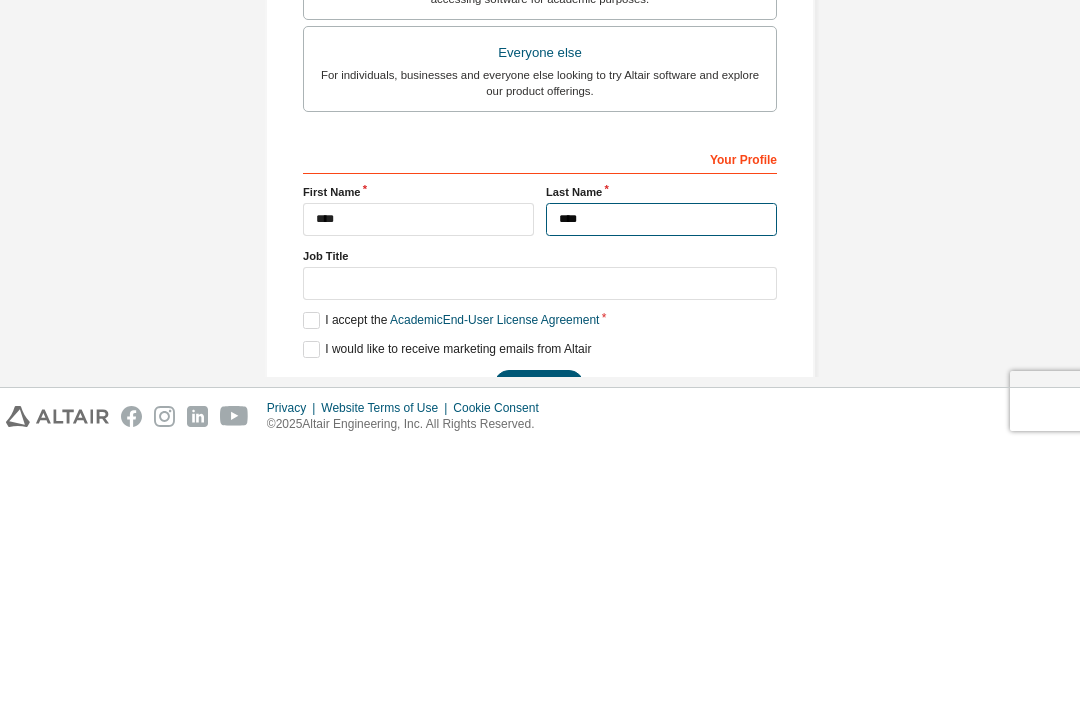 type on "****" 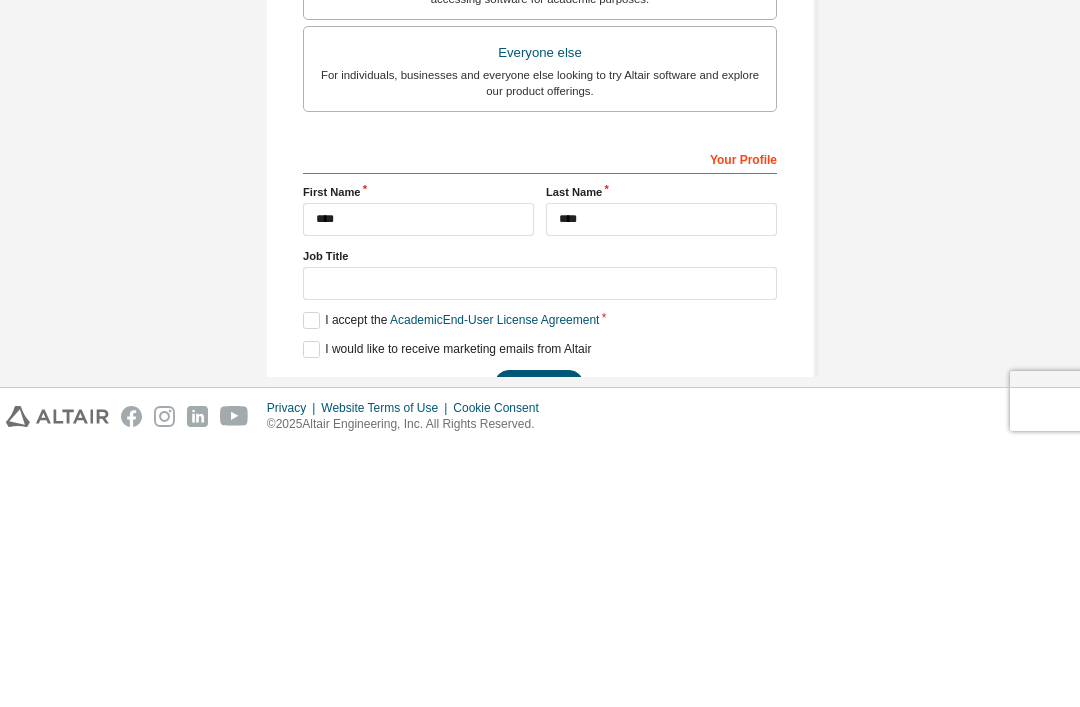 click on "**********" at bounding box center (540, 144) 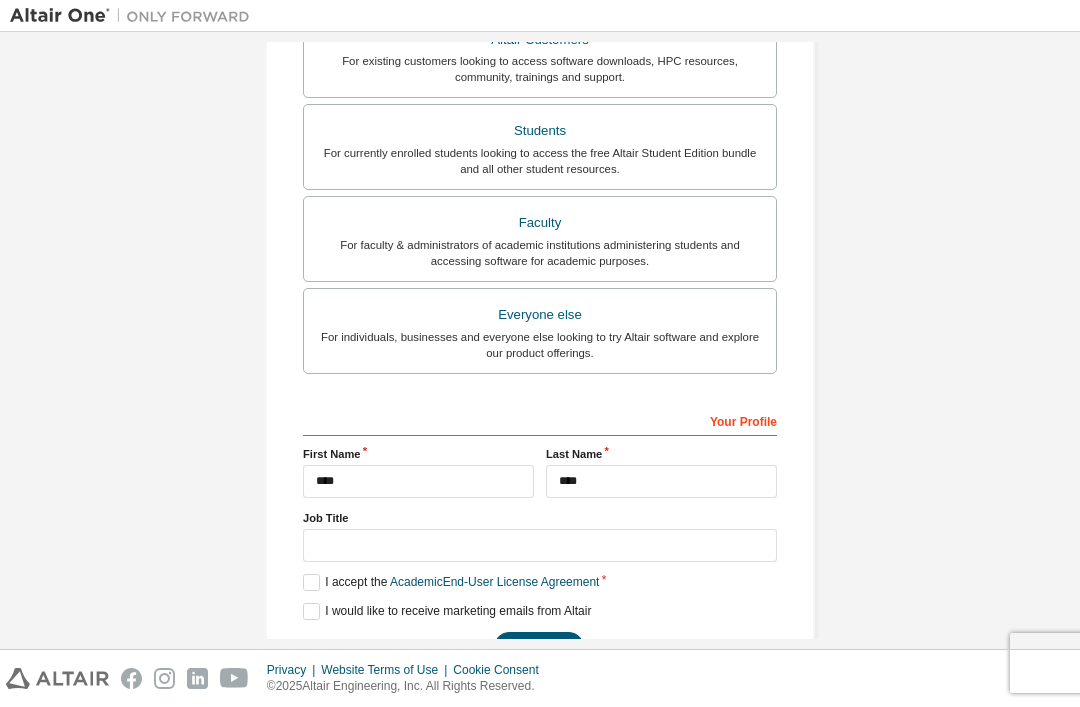 click on "Your Profile" at bounding box center [540, 420] 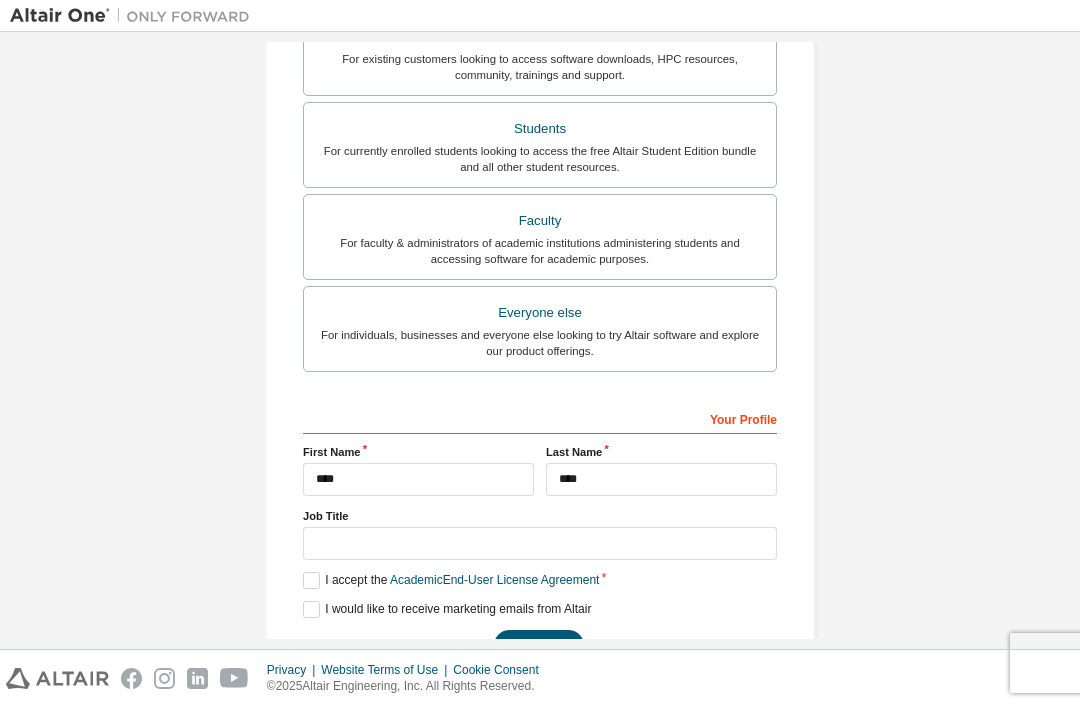 scroll, scrollTop: 453, scrollLeft: 0, axis: vertical 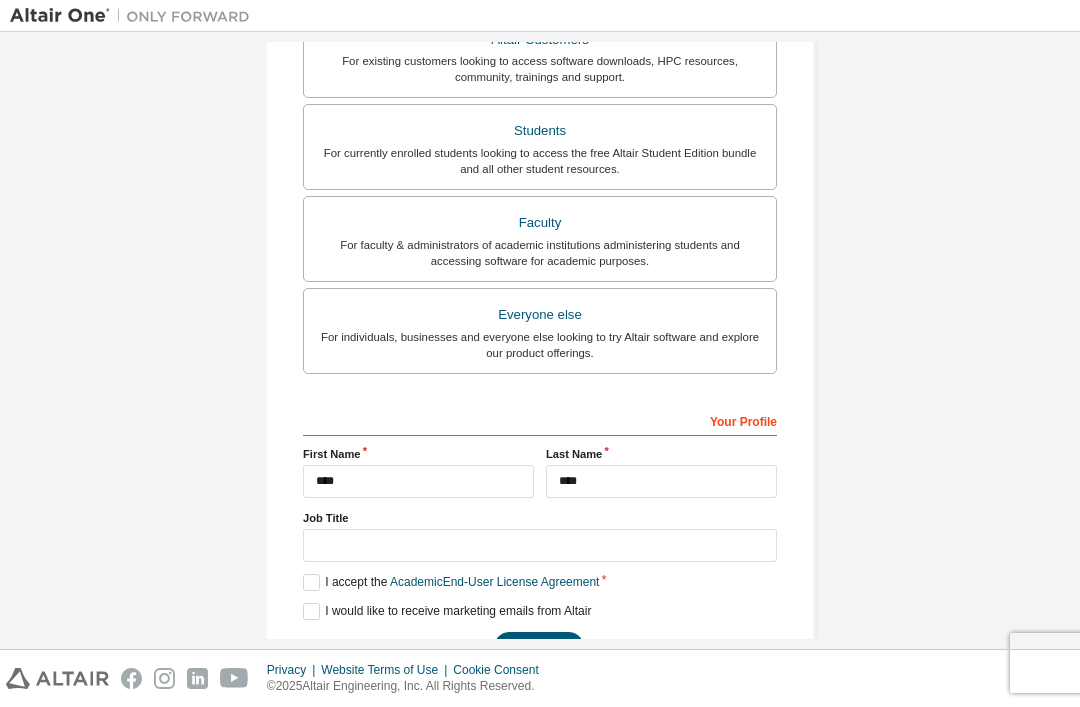 click on "Next" at bounding box center [539, 647] 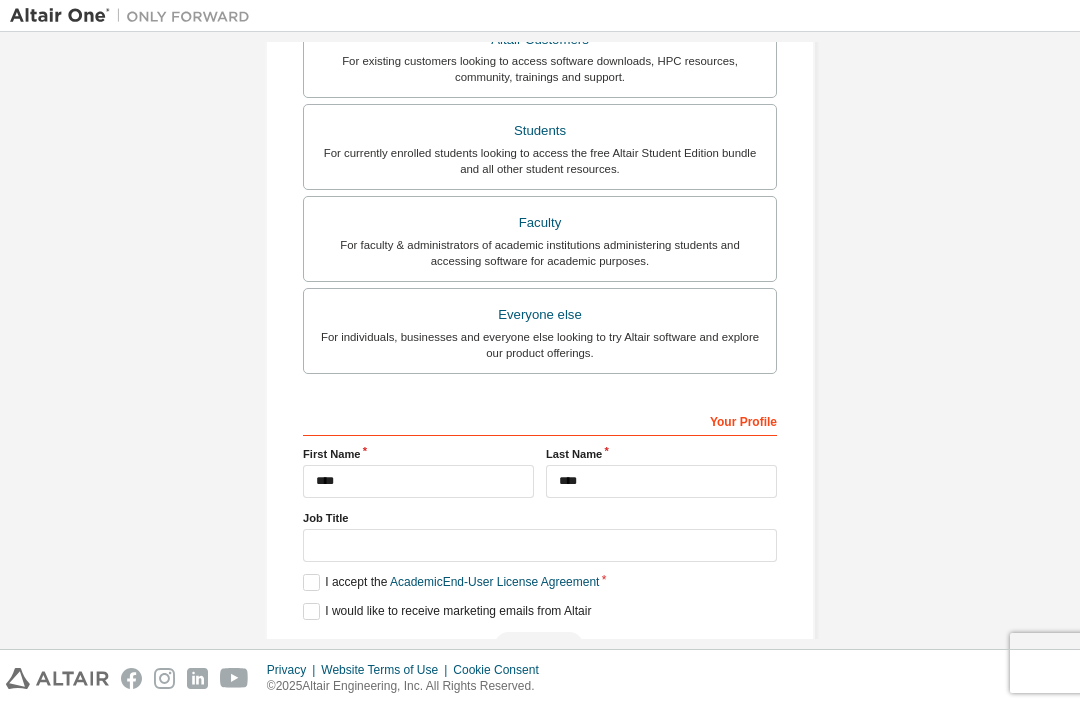 scroll, scrollTop: 453, scrollLeft: 0, axis: vertical 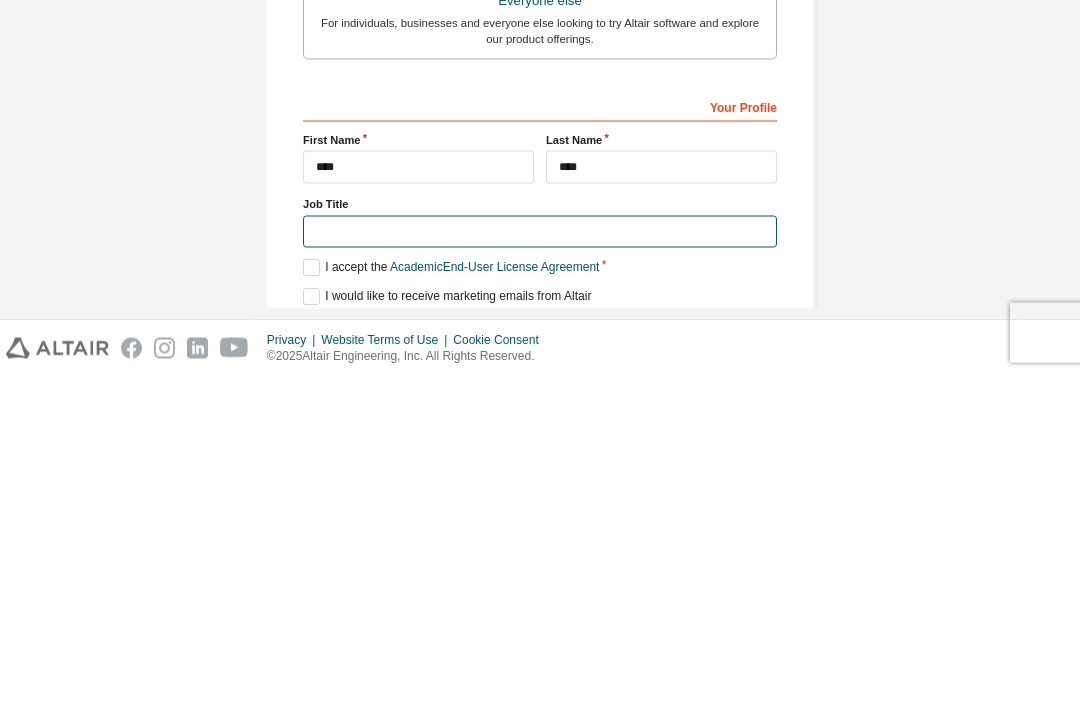 click at bounding box center [540, 562] 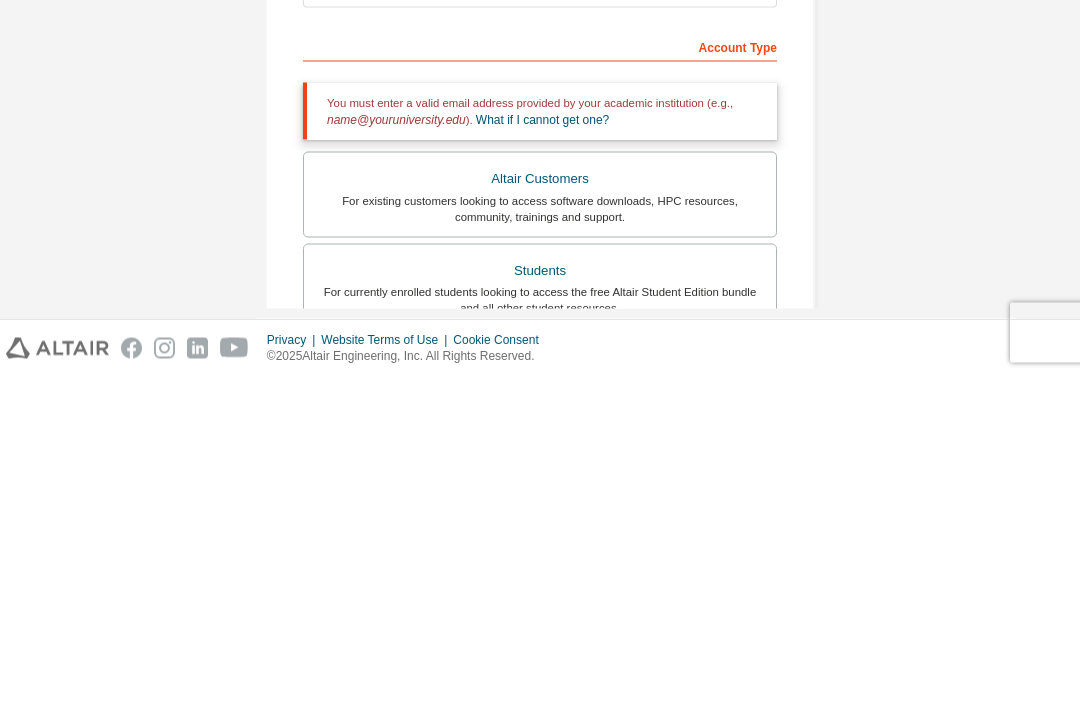 scroll, scrollTop: 0, scrollLeft: 0, axis: both 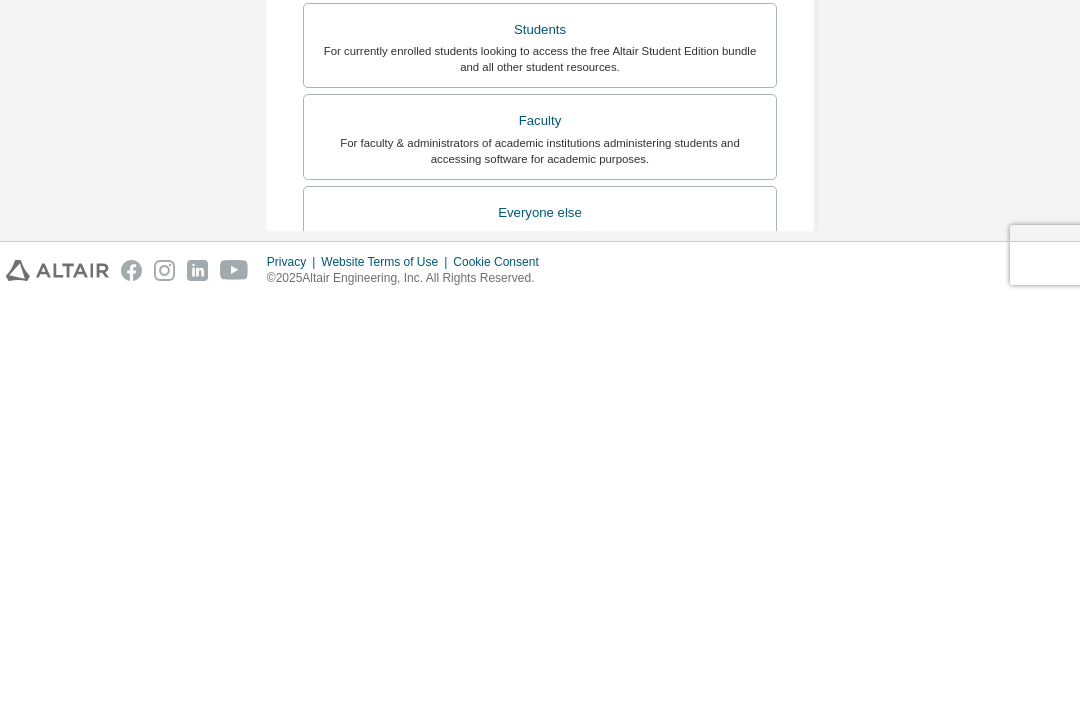 click on "Faculty" at bounding box center [540, 529] 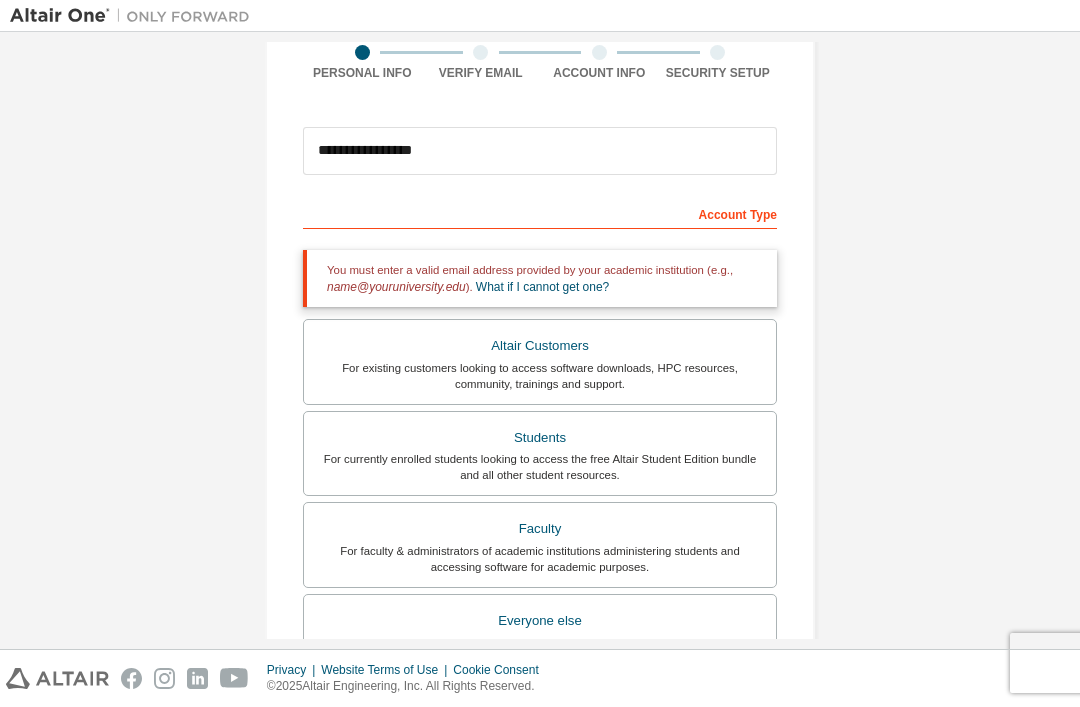 click on "Everyone else" at bounding box center [540, 621] 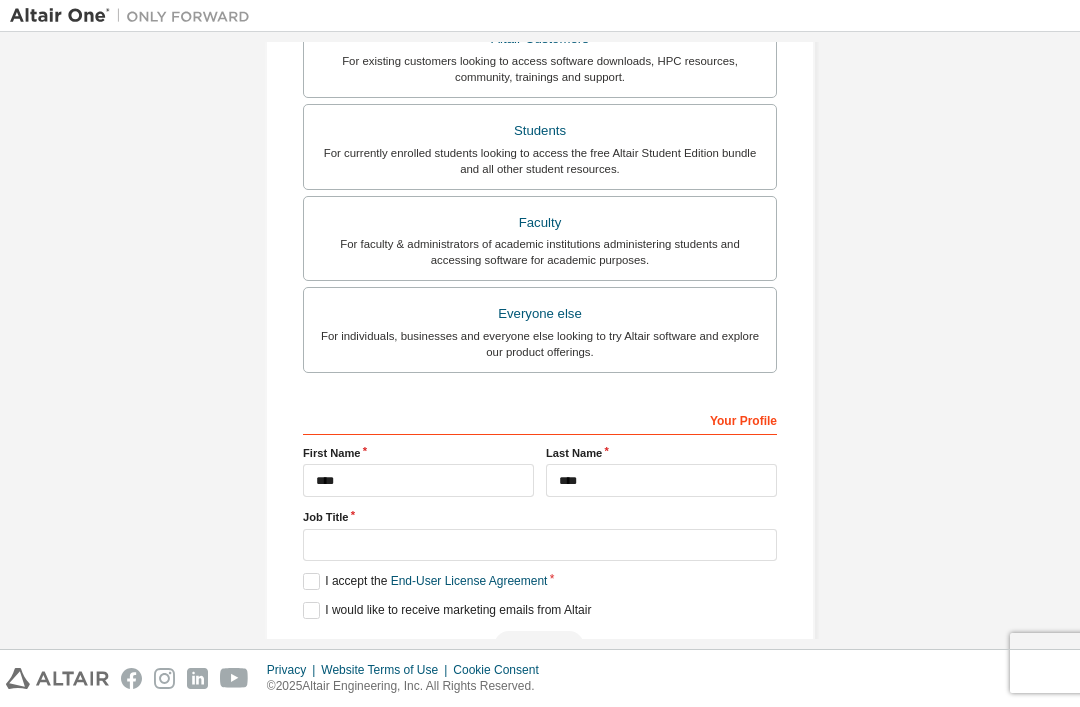 scroll, scrollTop: 402, scrollLeft: 0, axis: vertical 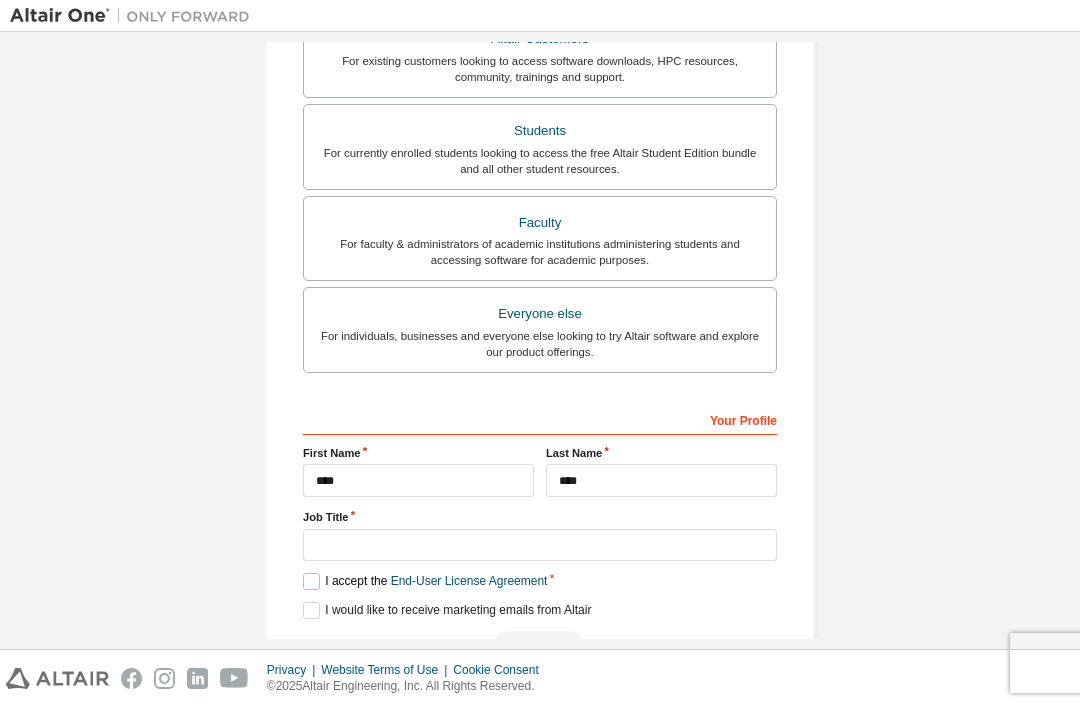 click on "I accept the    End-User License Agreement" at bounding box center (425, 581) 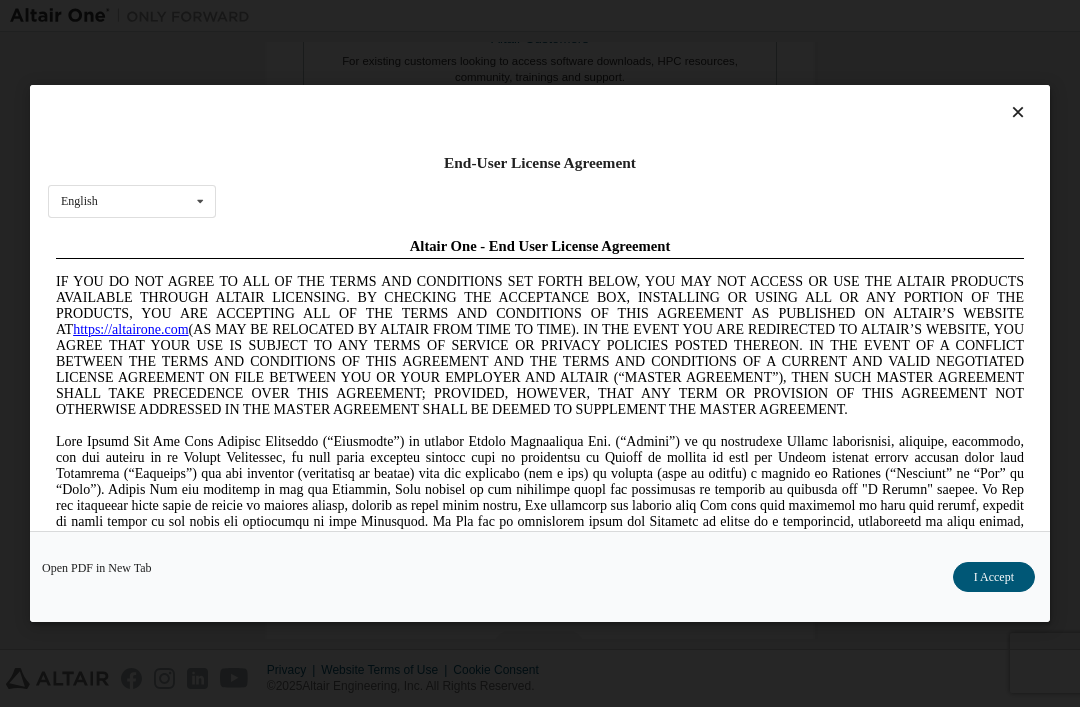 scroll, scrollTop: 0, scrollLeft: 0, axis: both 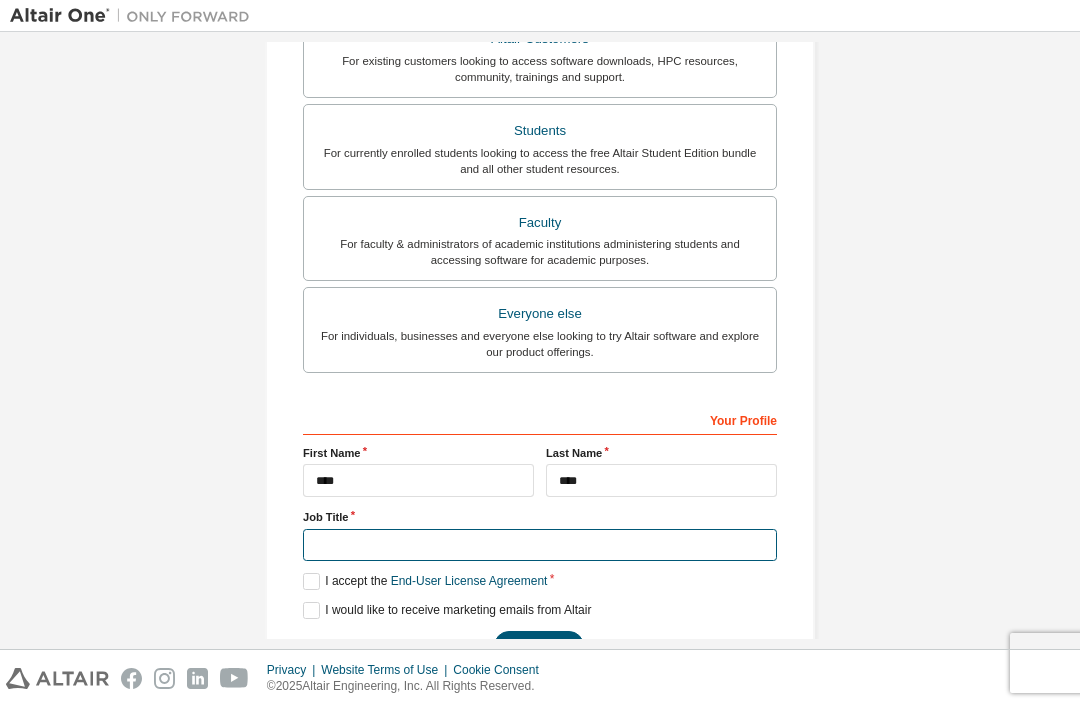 click at bounding box center [540, 545] 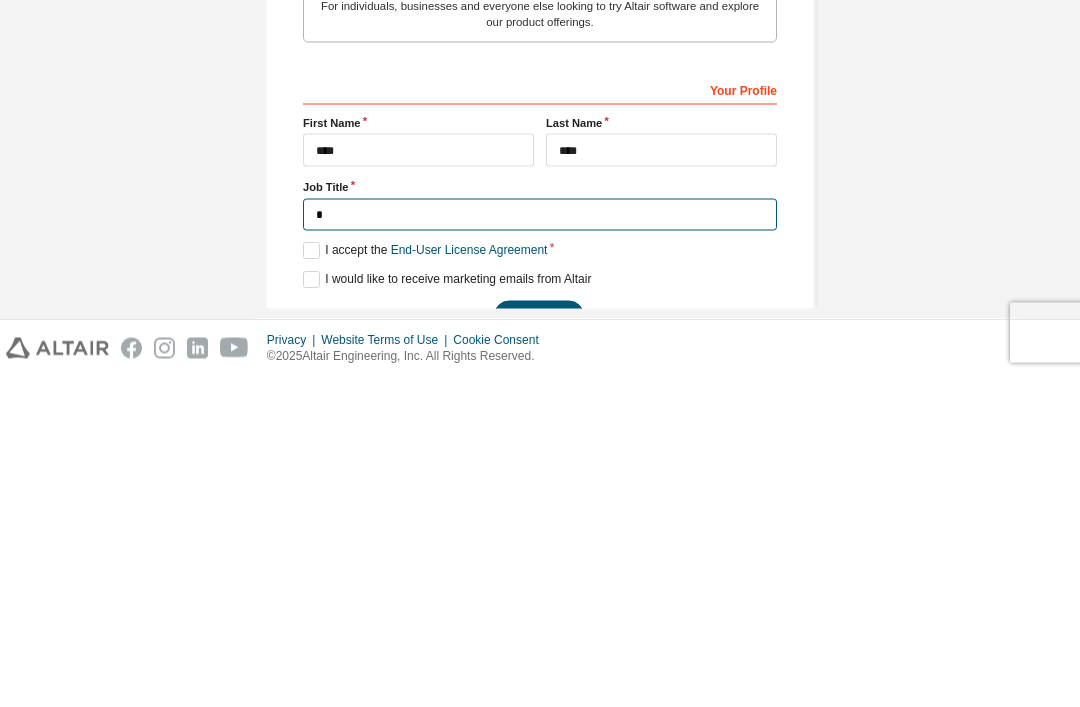 scroll, scrollTop: 398, scrollLeft: 0, axis: vertical 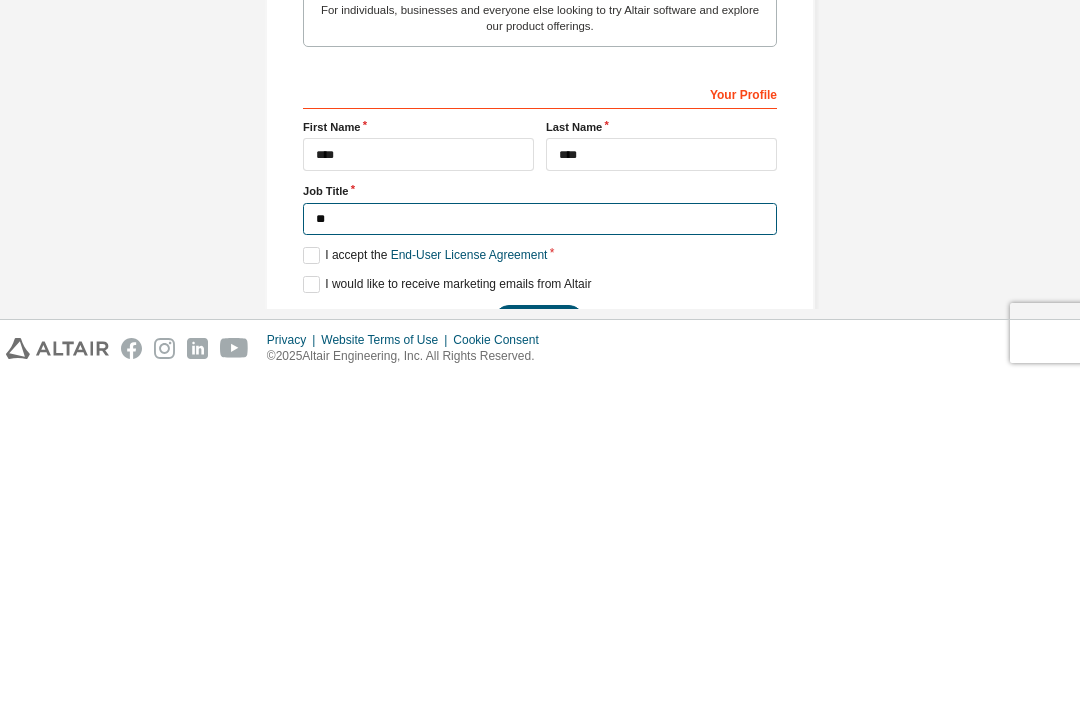 type on "**" 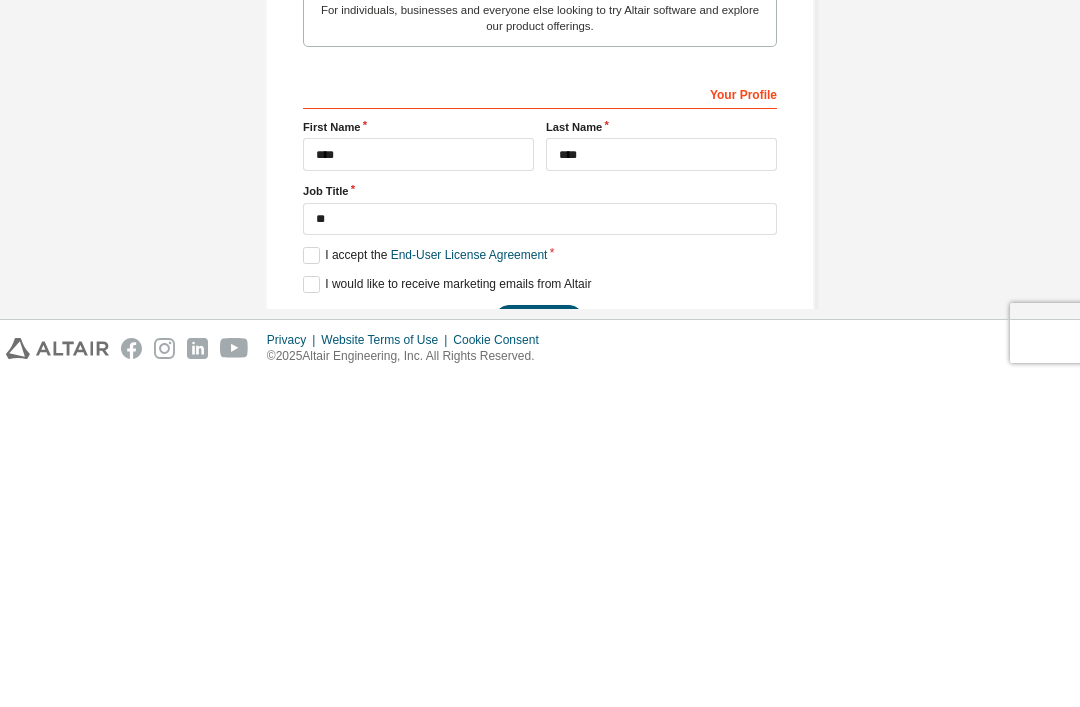 click on "Next" at bounding box center (539, 650) 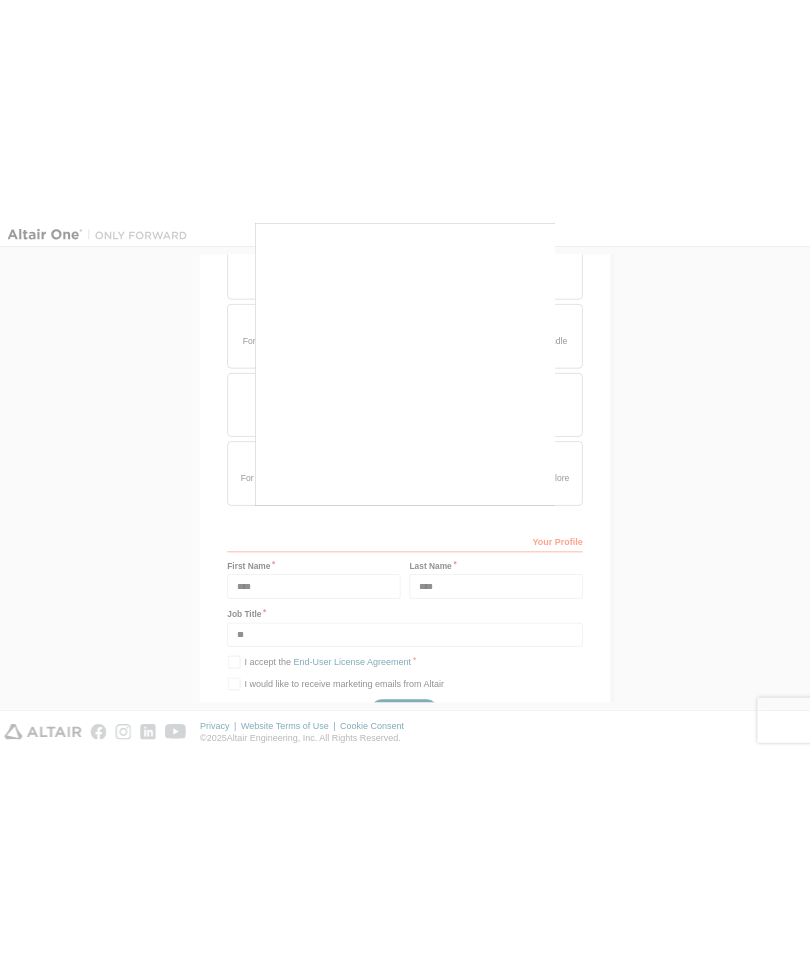 scroll, scrollTop: 0, scrollLeft: 0, axis: both 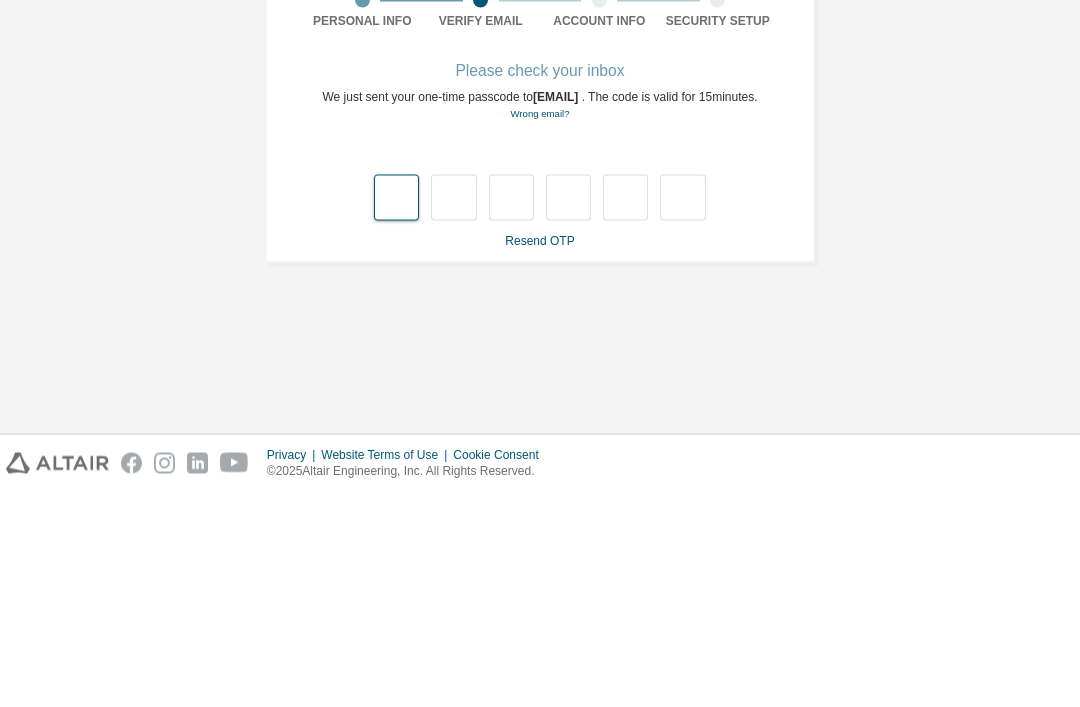 type on "*" 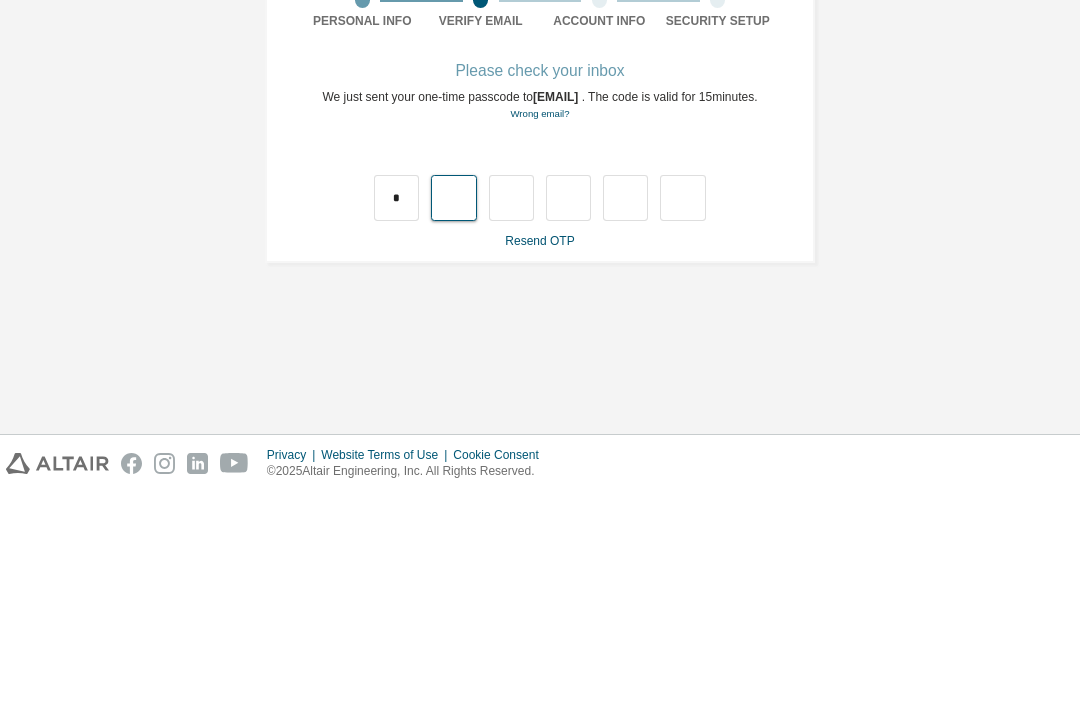 type on "*" 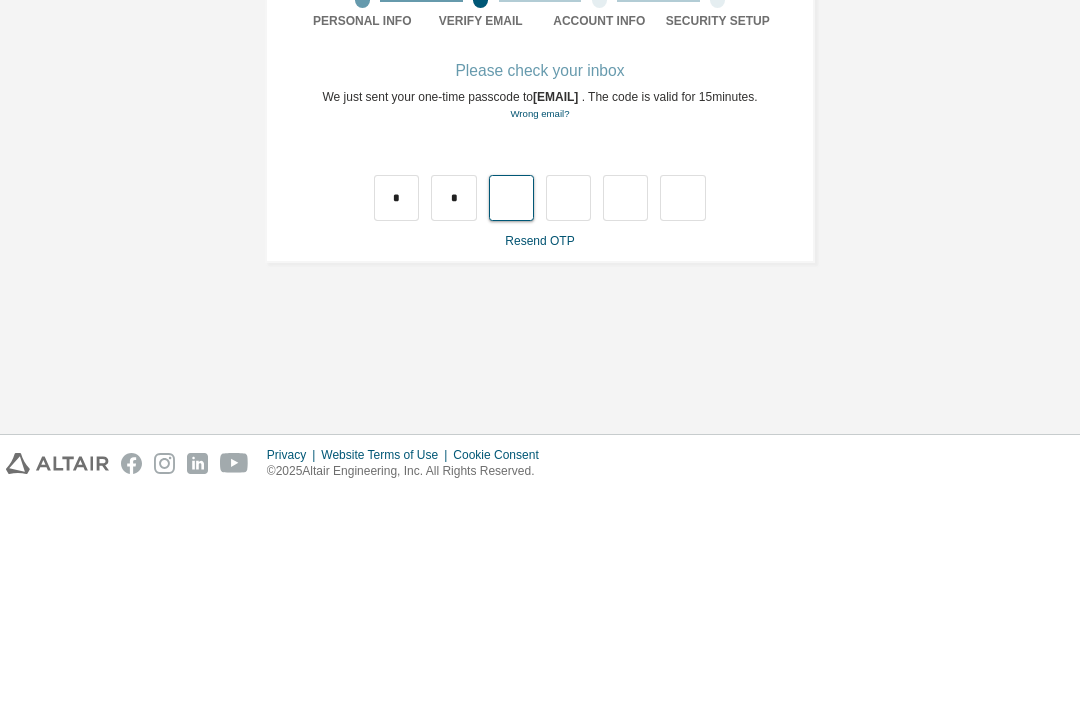 type on "*" 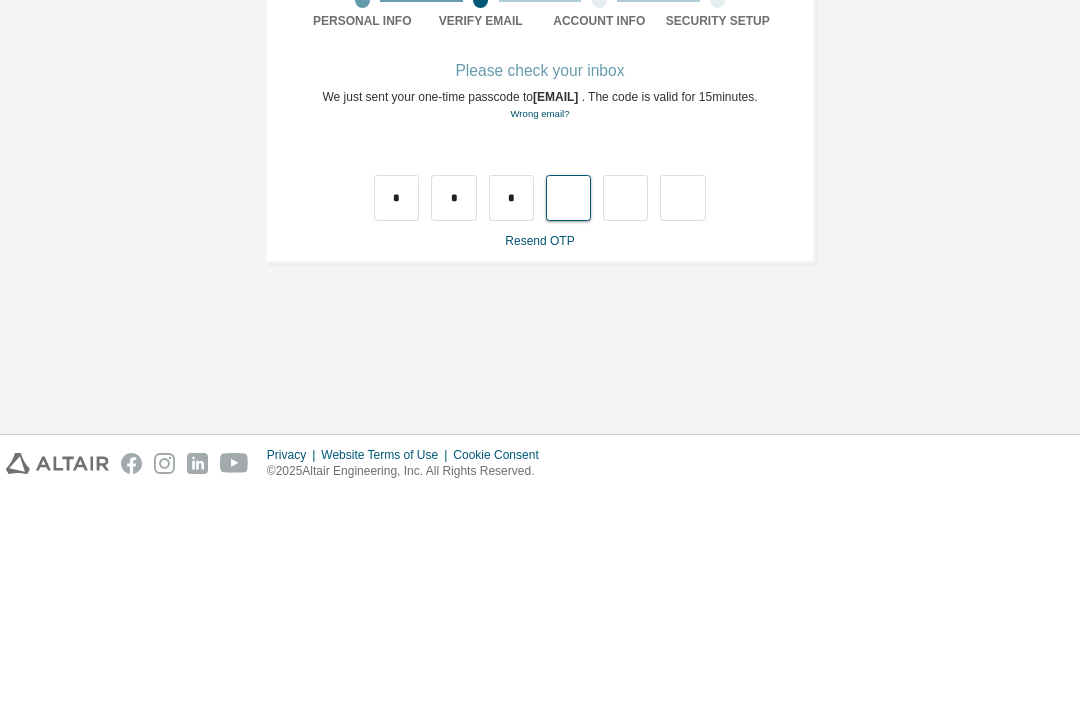 type on "*" 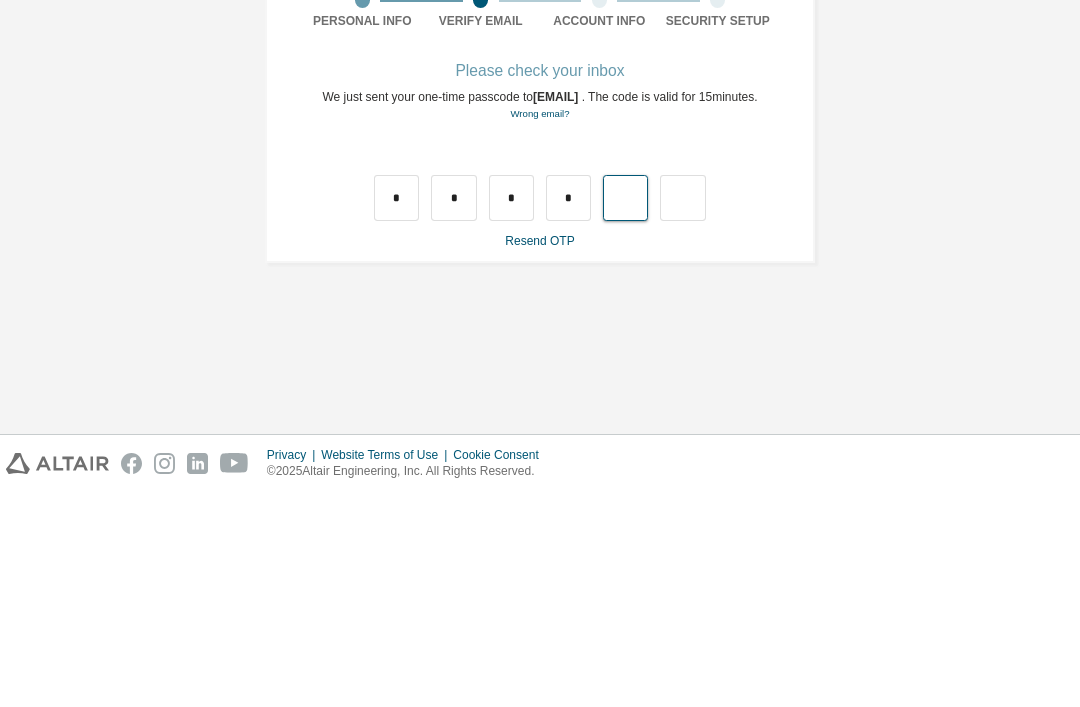 type on "*" 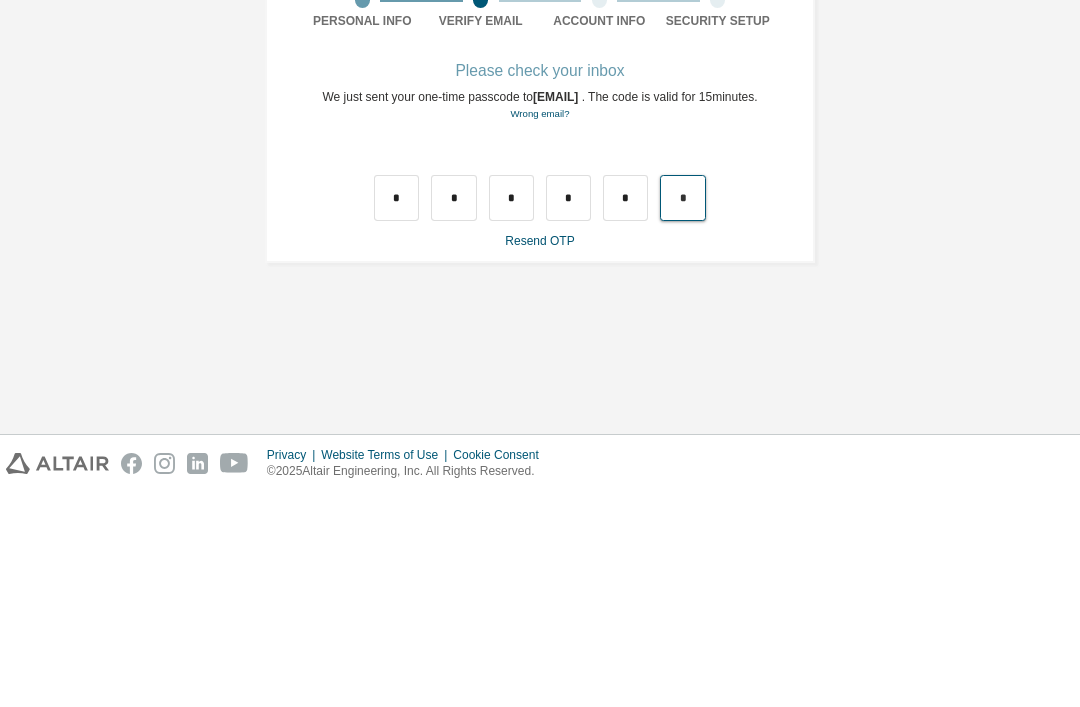 type on "*" 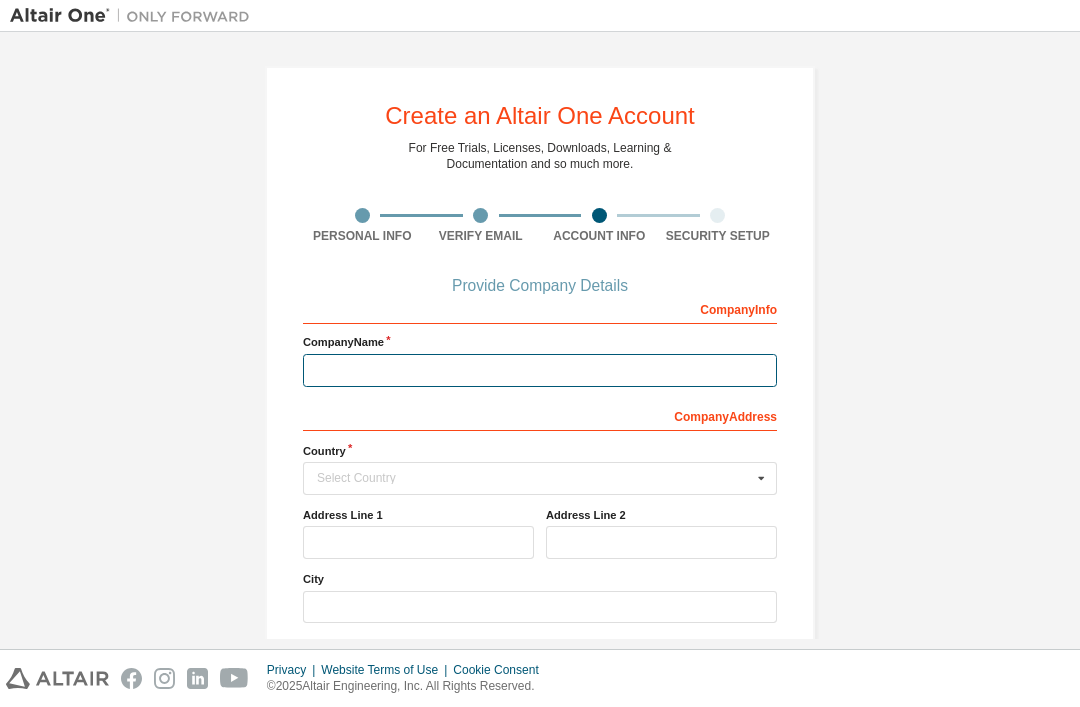 click at bounding box center [540, 370] 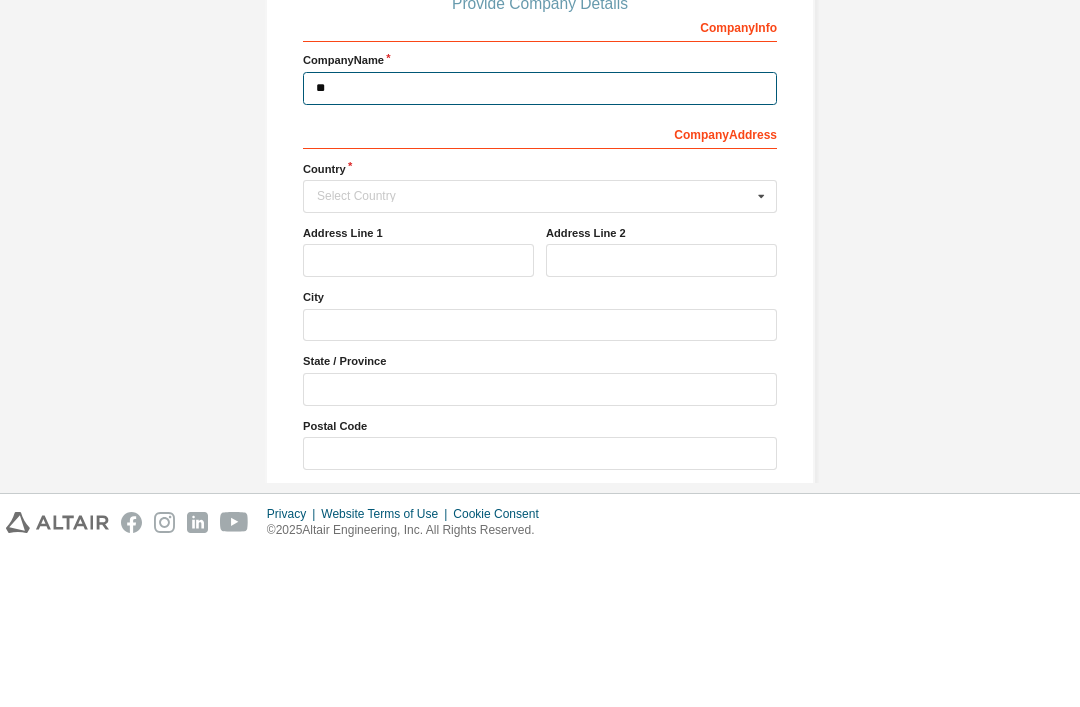 scroll, scrollTop: 131, scrollLeft: 0, axis: vertical 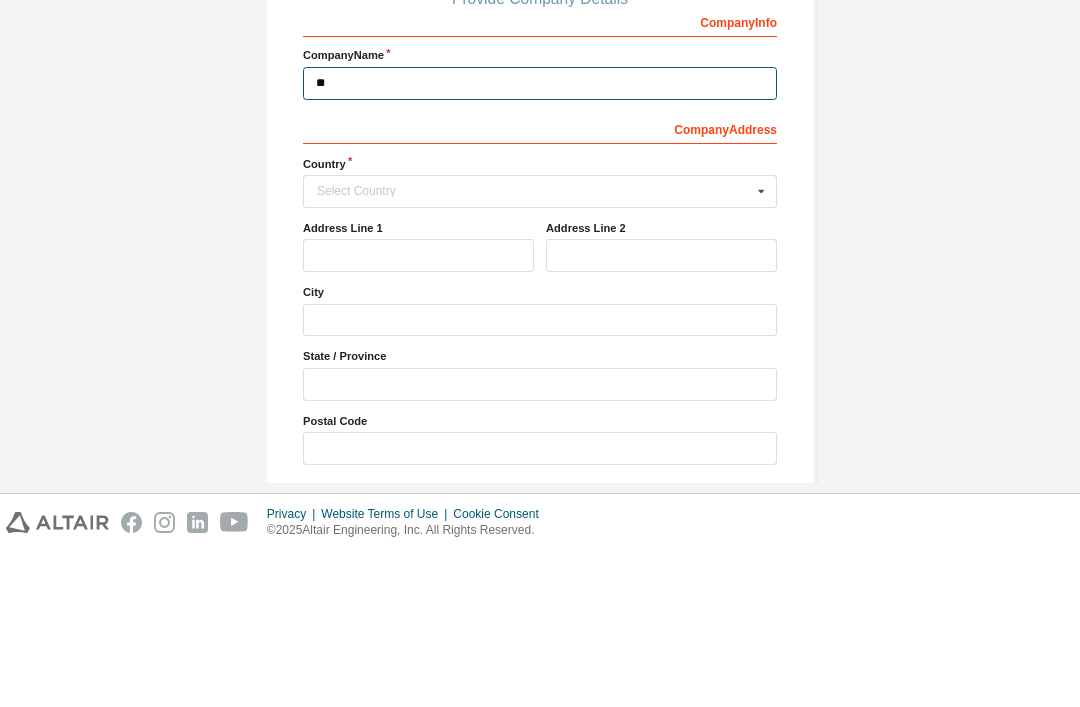 type on "**" 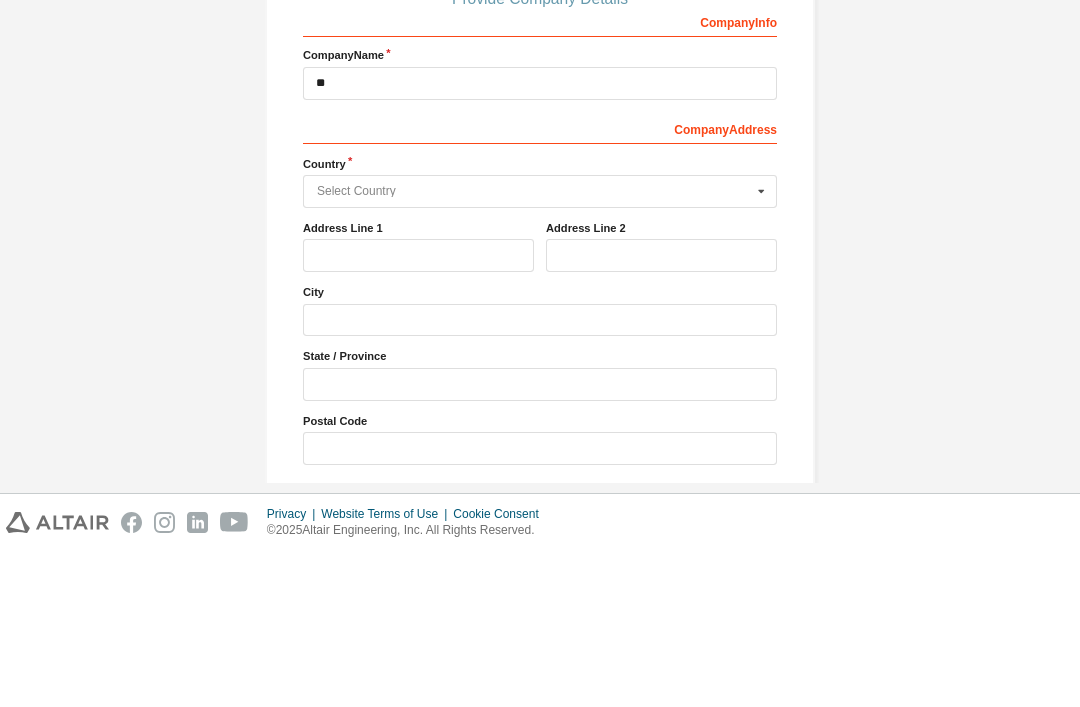 click at bounding box center (541, 347) 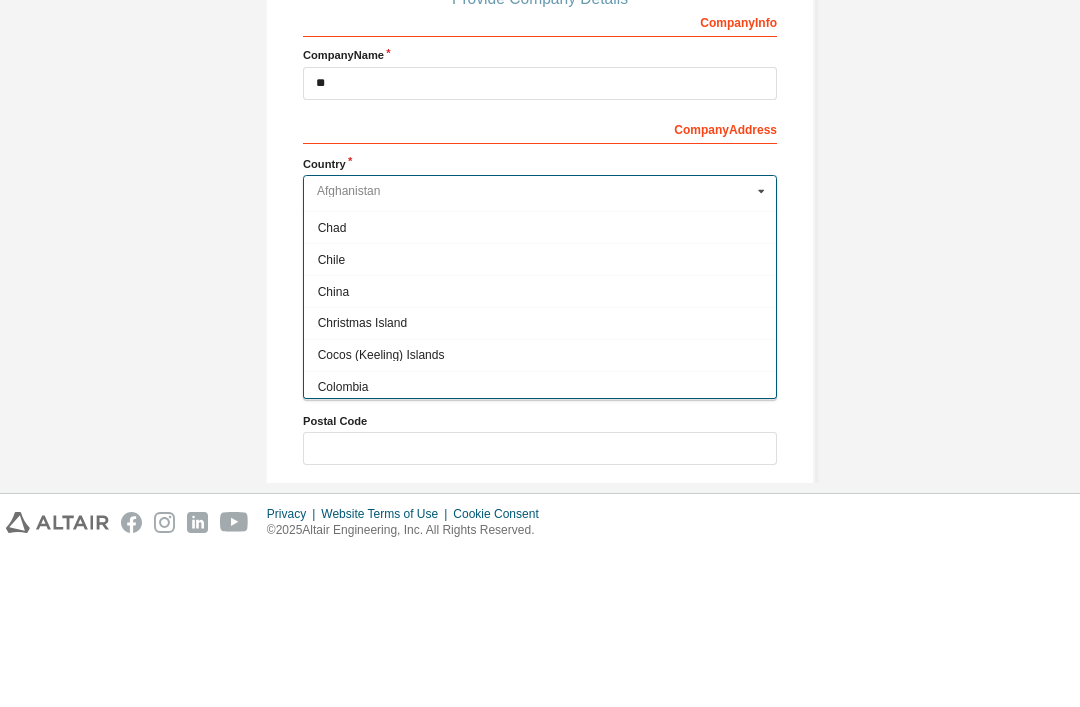scroll, scrollTop: 1334, scrollLeft: 0, axis: vertical 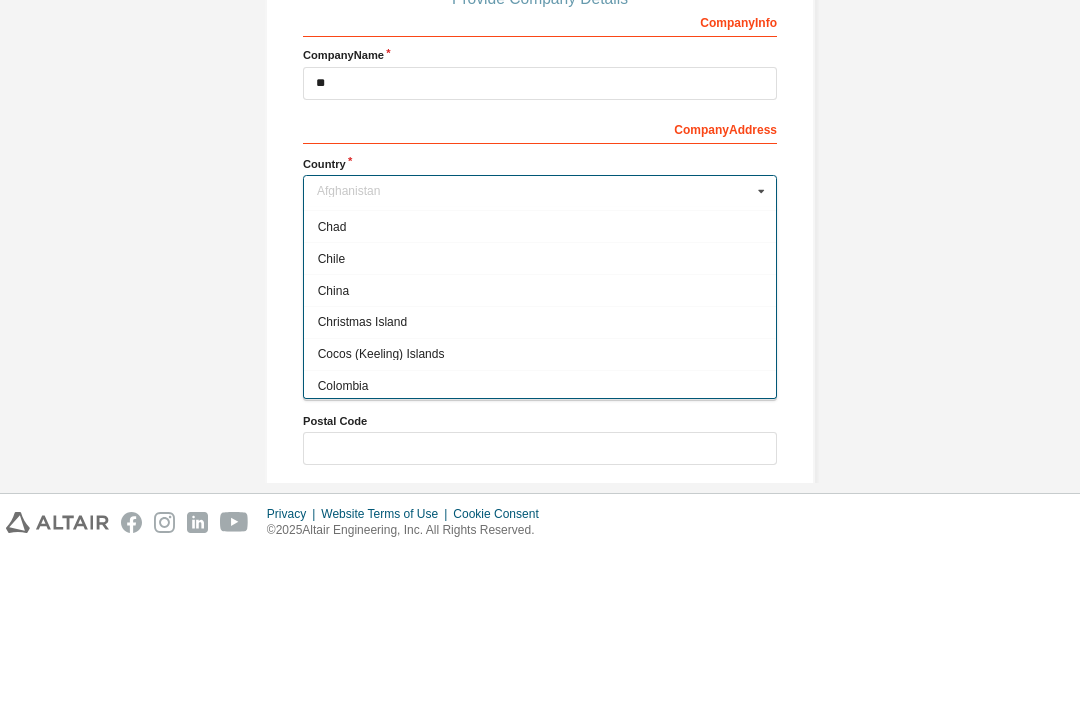 click on "China" at bounding box center (540, 446) 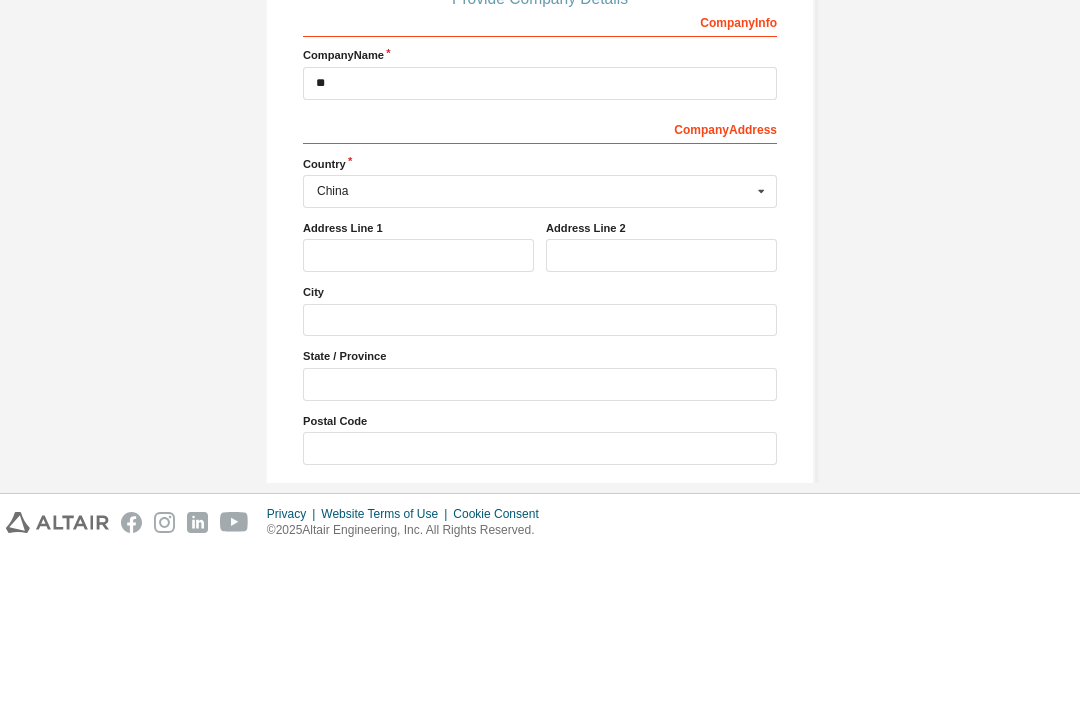 type on "***" 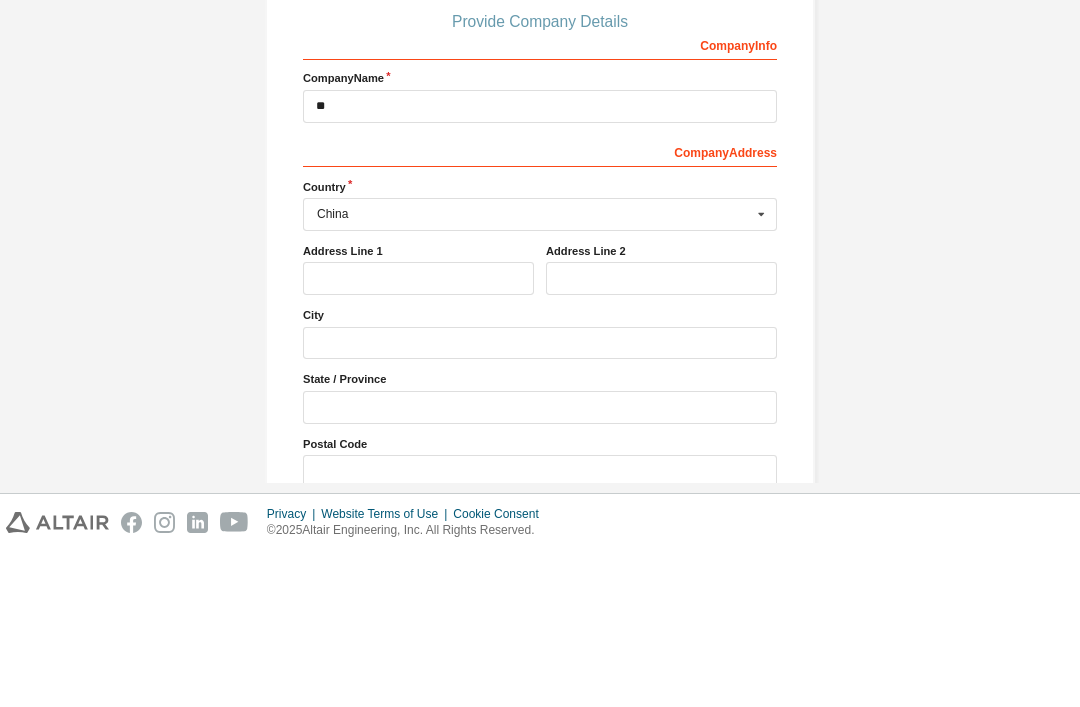 scroll, scrollTop: 98, scrollLeft: 0, axis: vertical 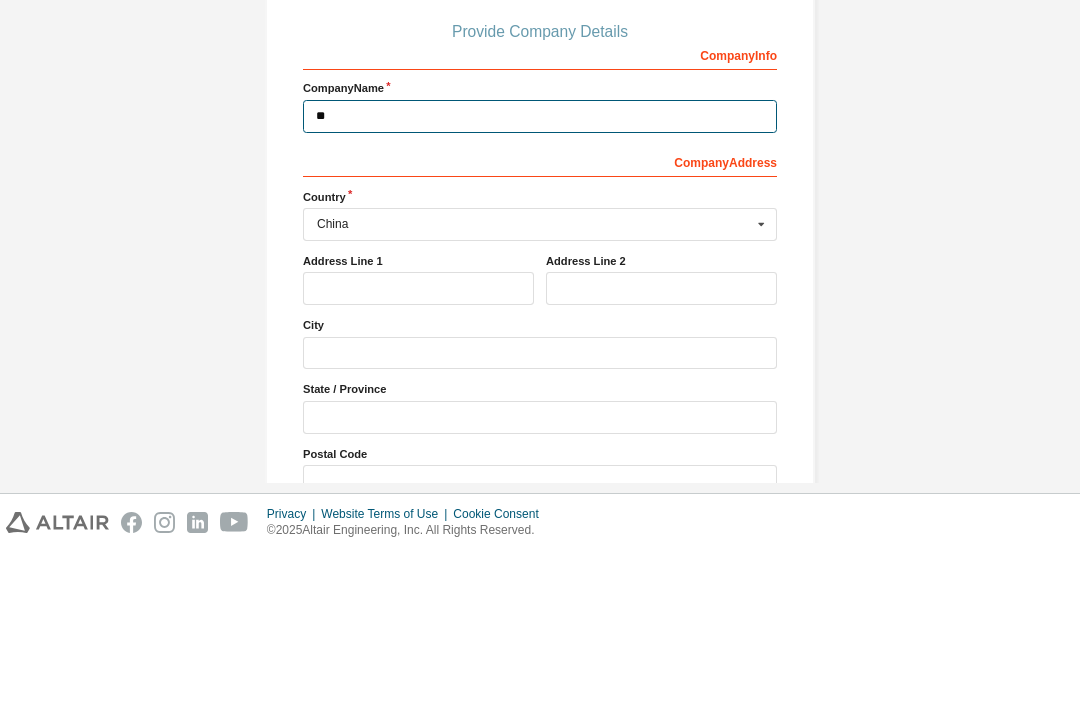 click on "**" at bounding box center [540, 272] 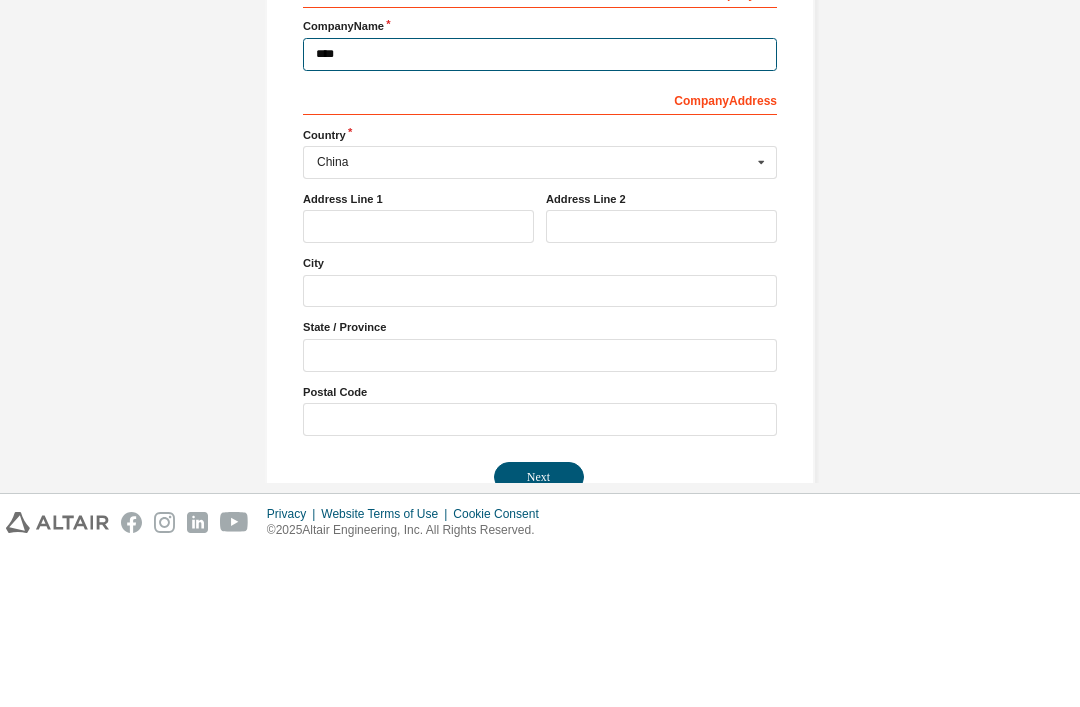 scroll, scrollTop: 157, scrollLeft: 0, axis: vertical 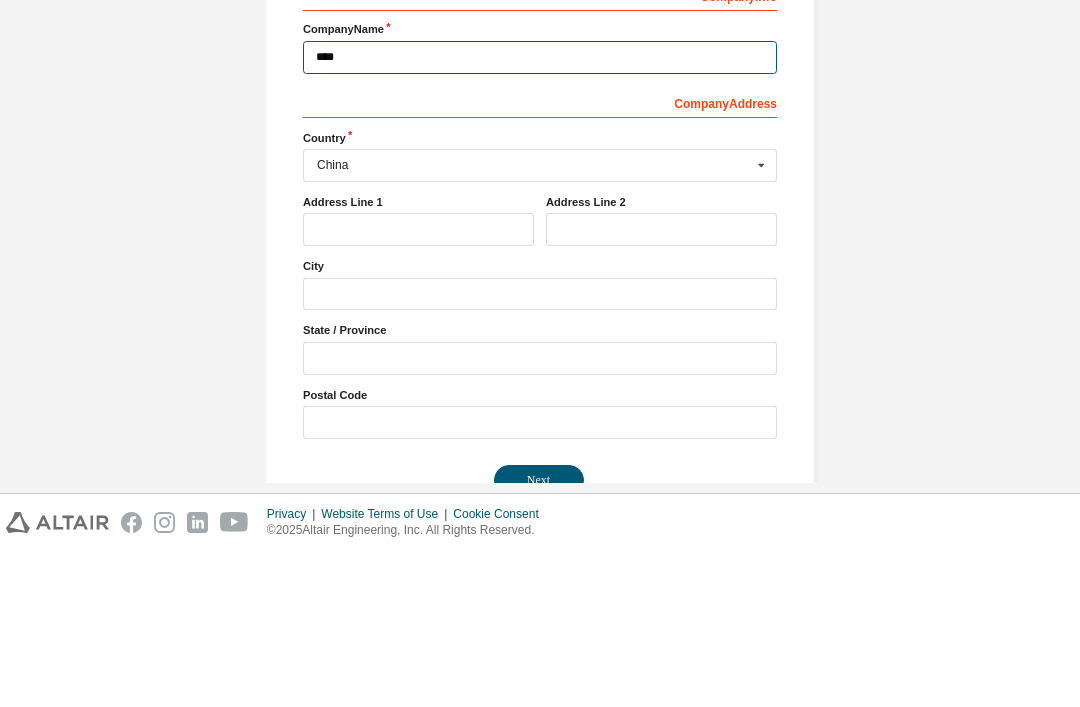 type on "****" 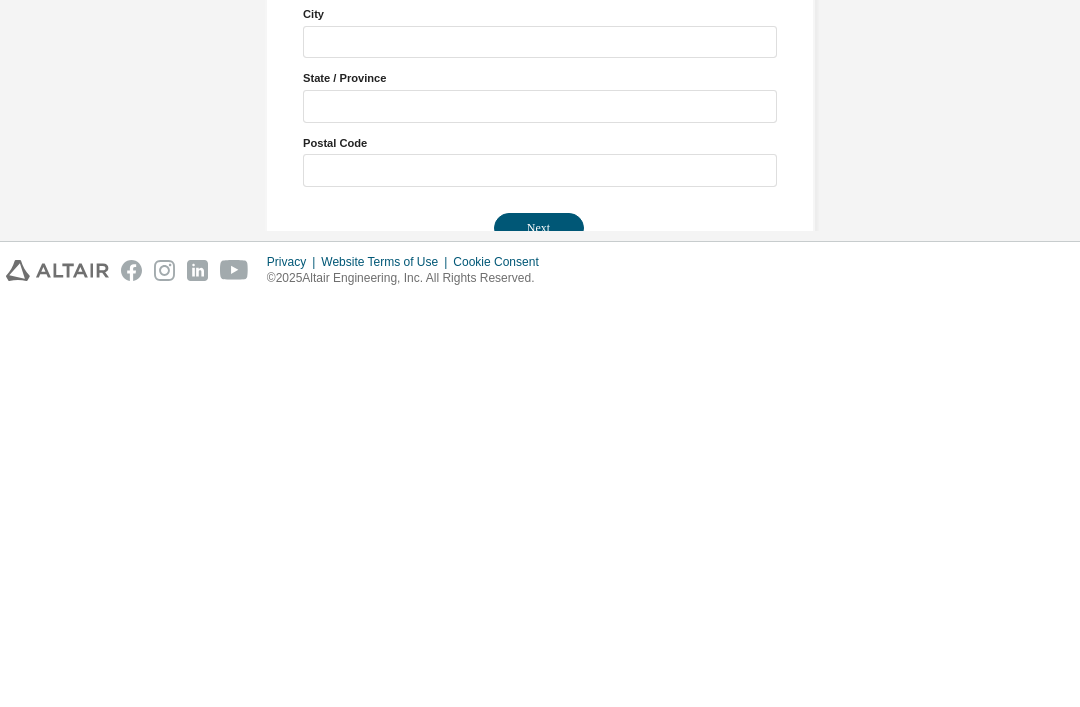 click on "Next" at bounding box center [539, 636] 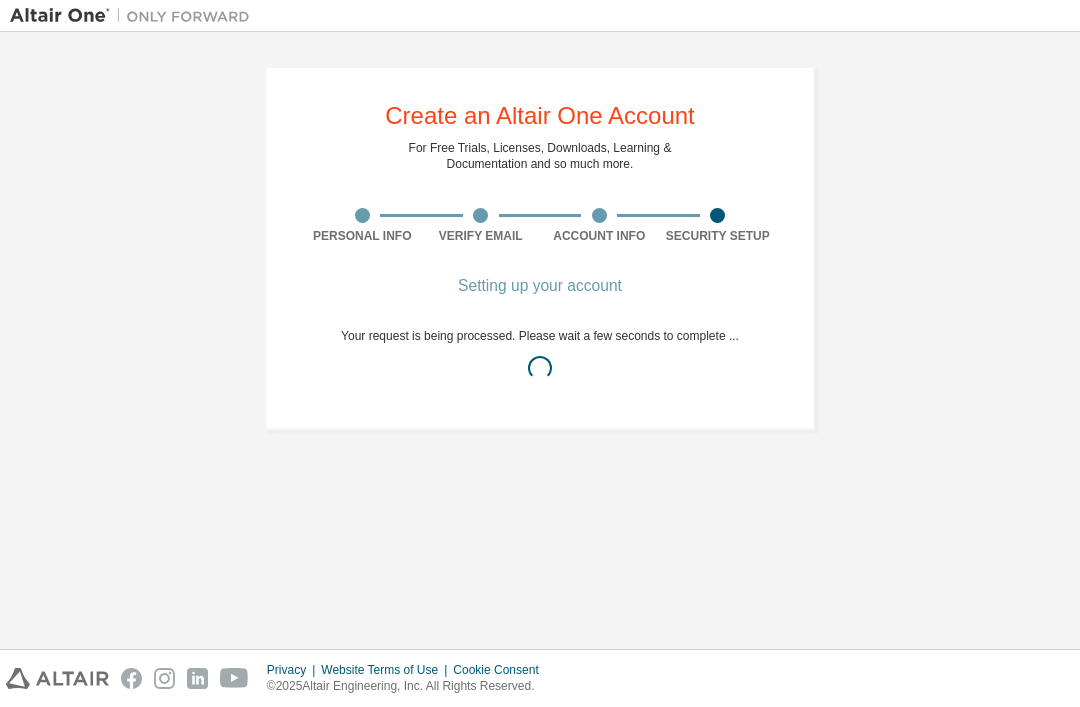 scroll, scrollTop: 0, scrollLeft: 0, axis: both 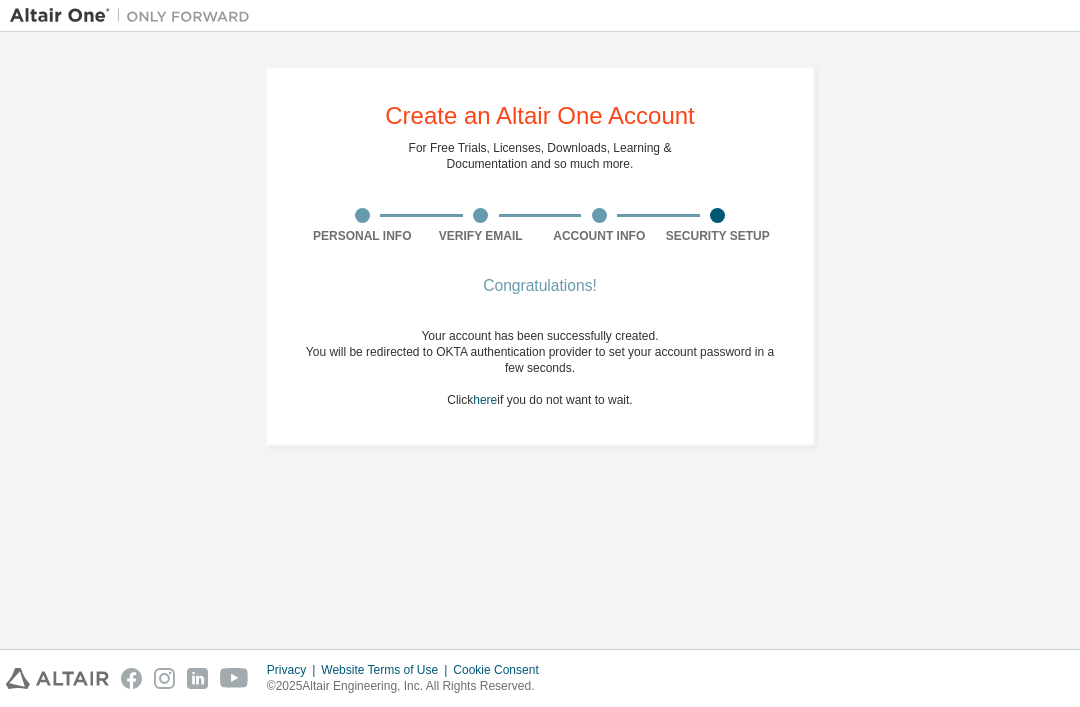 click on "here" at bounding box center (485, 400) 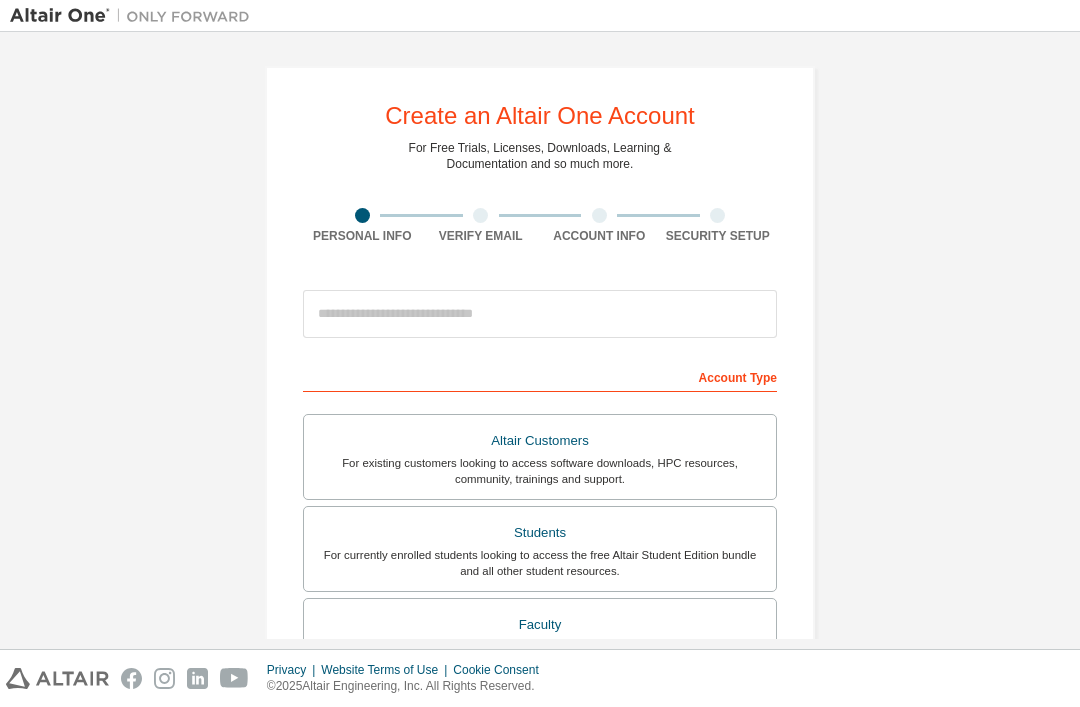 scroll, scrollTop: 0, scrollLeft: 0, axis: both 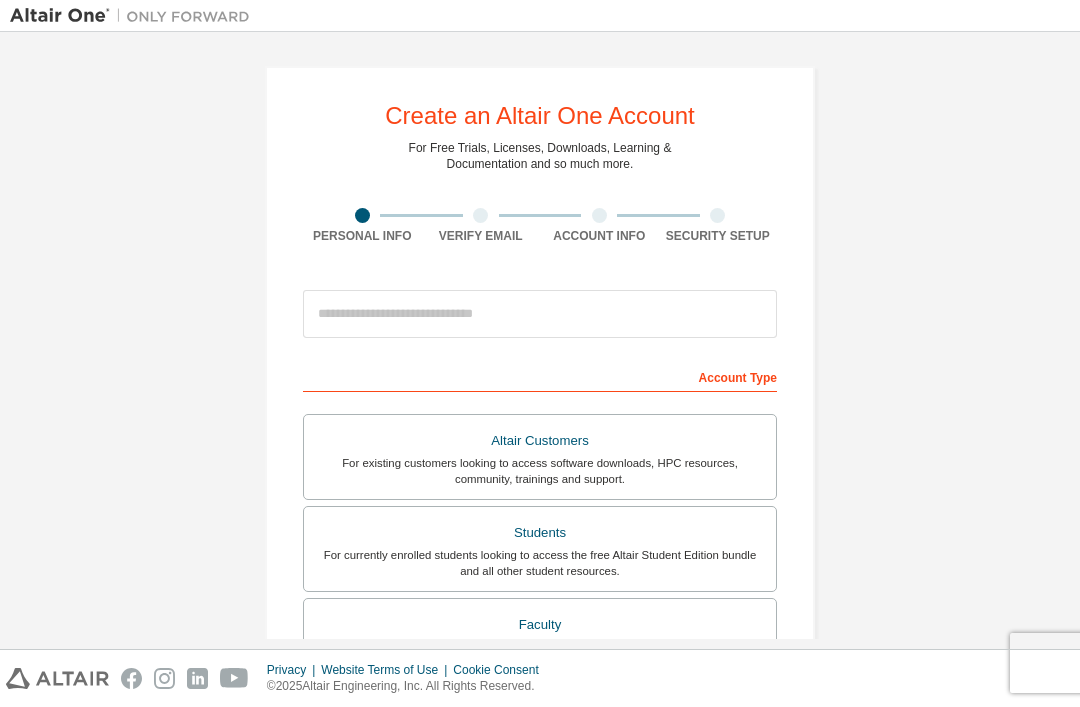 click on "For existing customers looking to access software downloads, HPC resources, community, trainings and support." at bounding box center (540, 471) 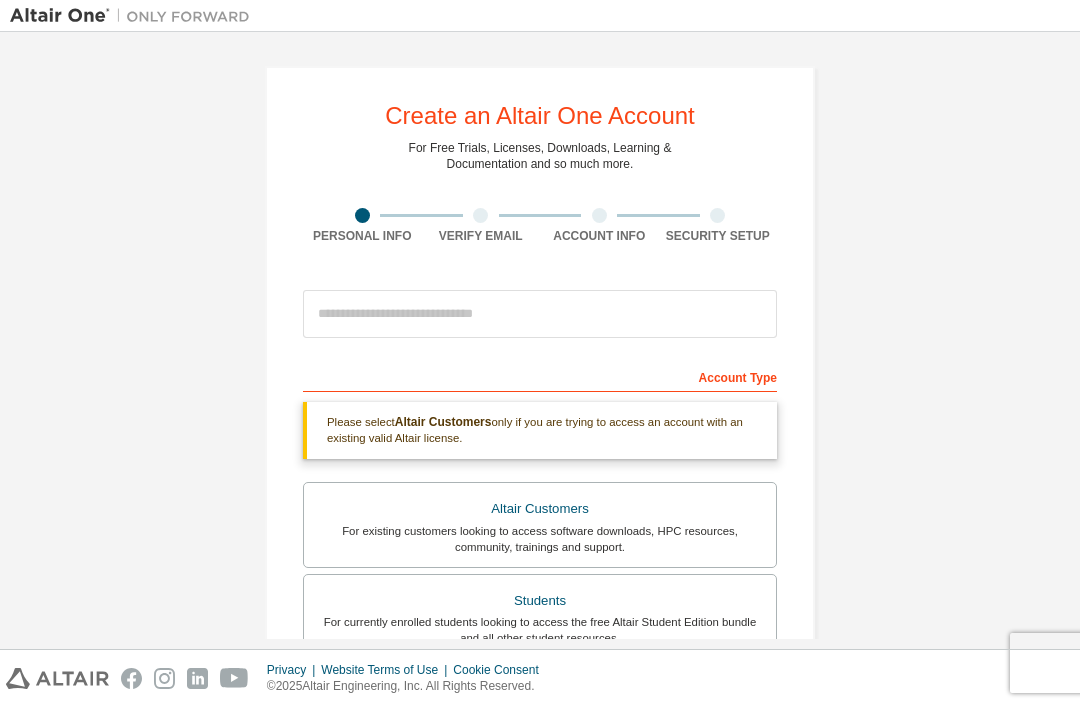scroll, scrollTop: 0, scrollLeft: 0, axis: both 